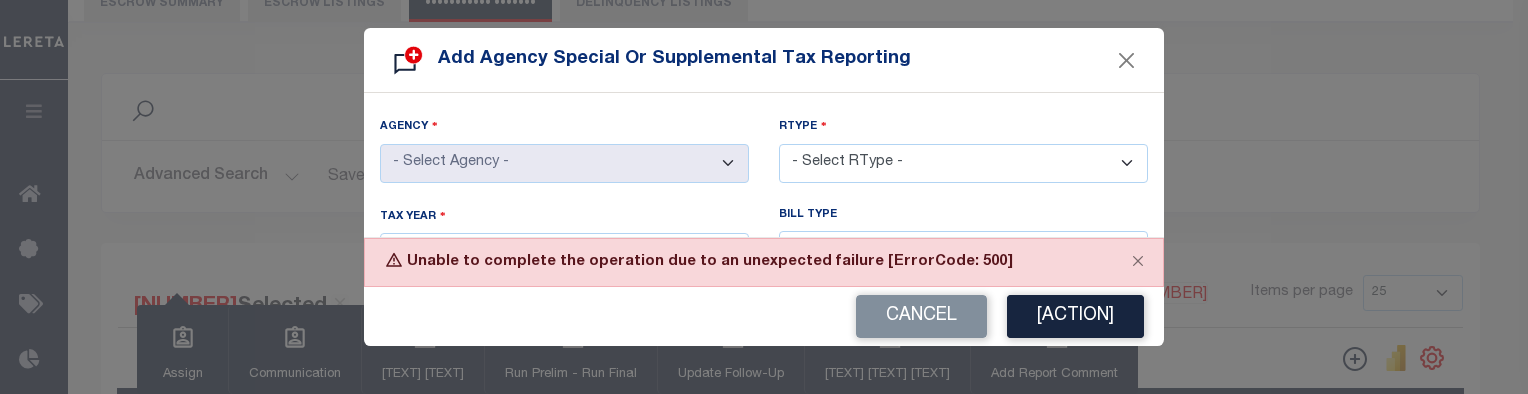 scroll, scrollTop: 200, scrollLeft: 0, axis: vertical 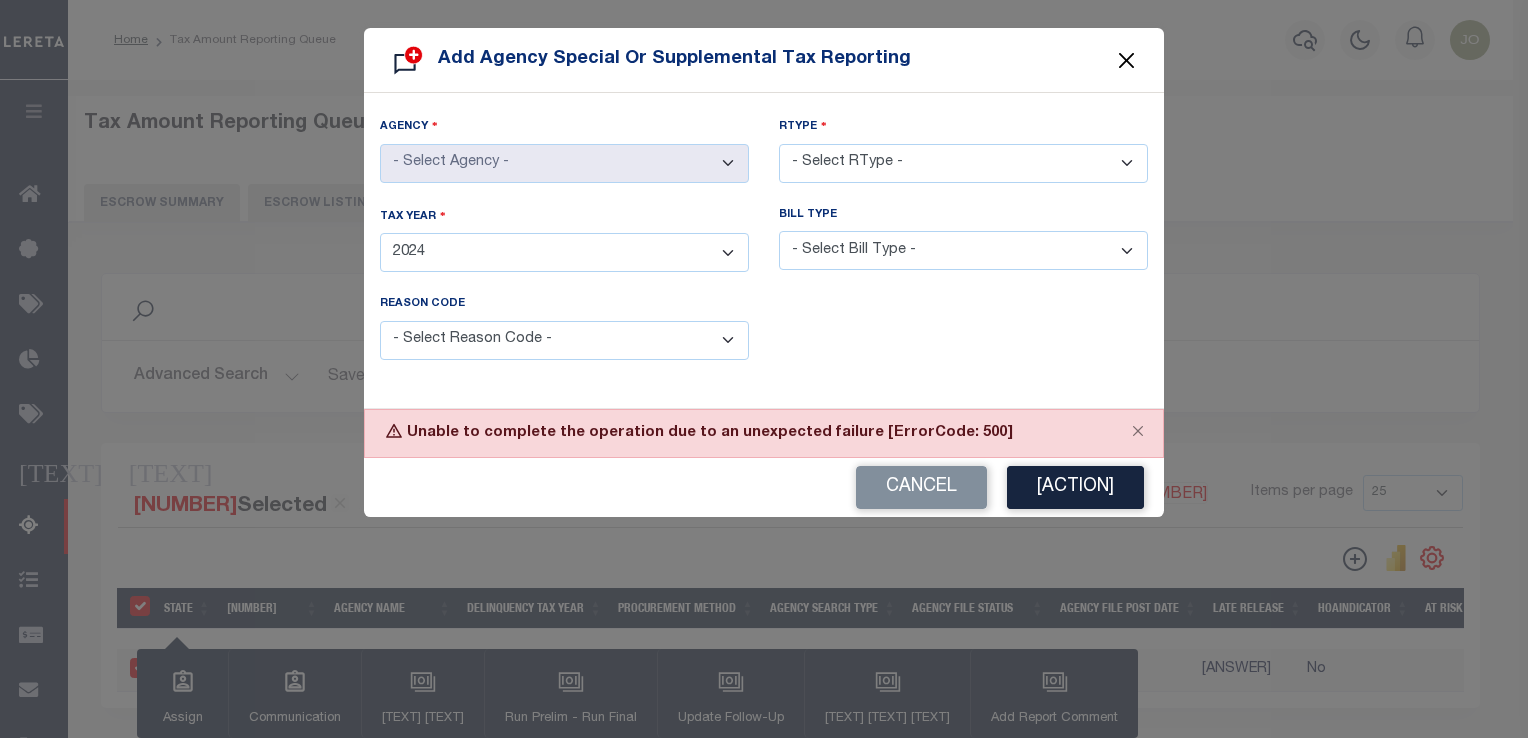 click at bounding box center [1127, 60] 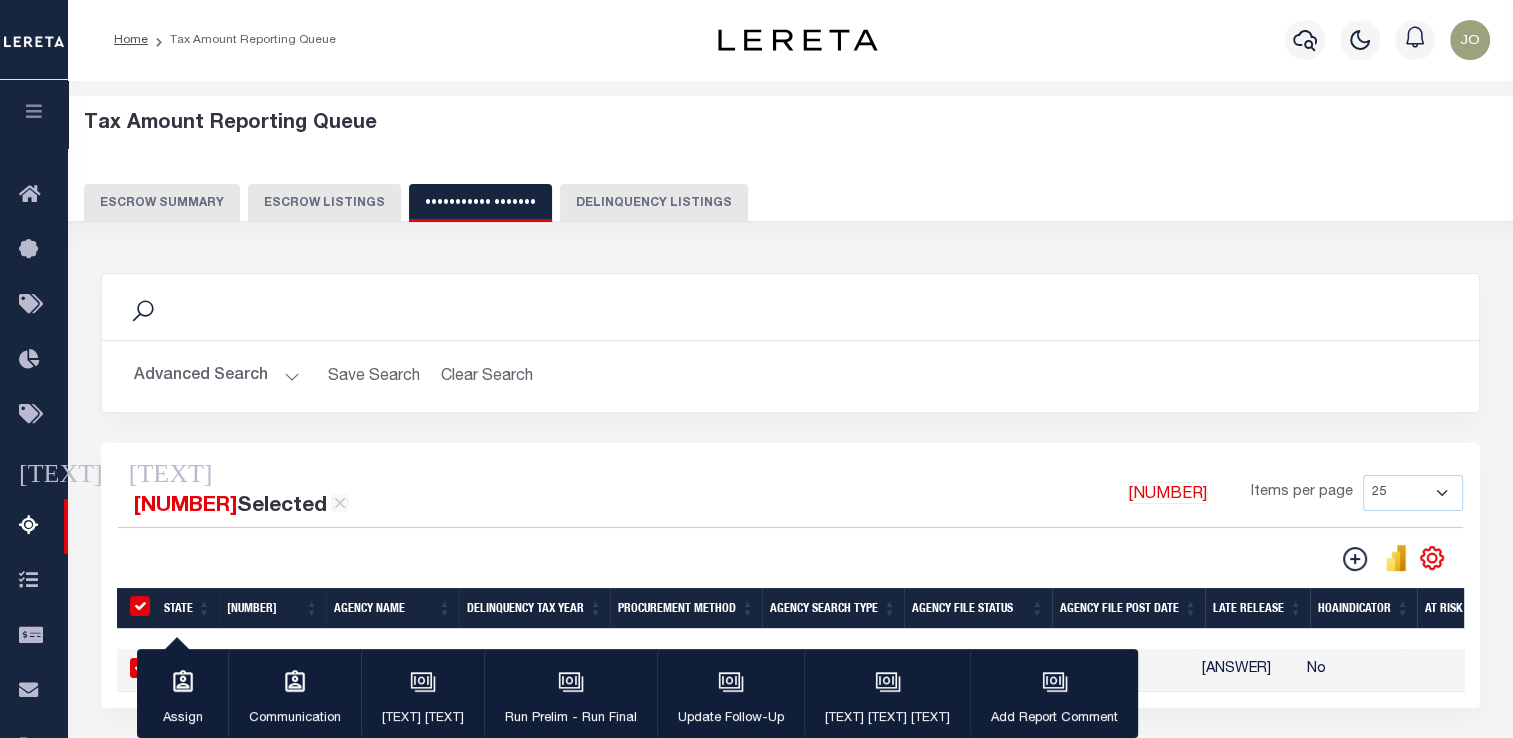 click on "Delinquency Listings" at bounding box center [654, 203] 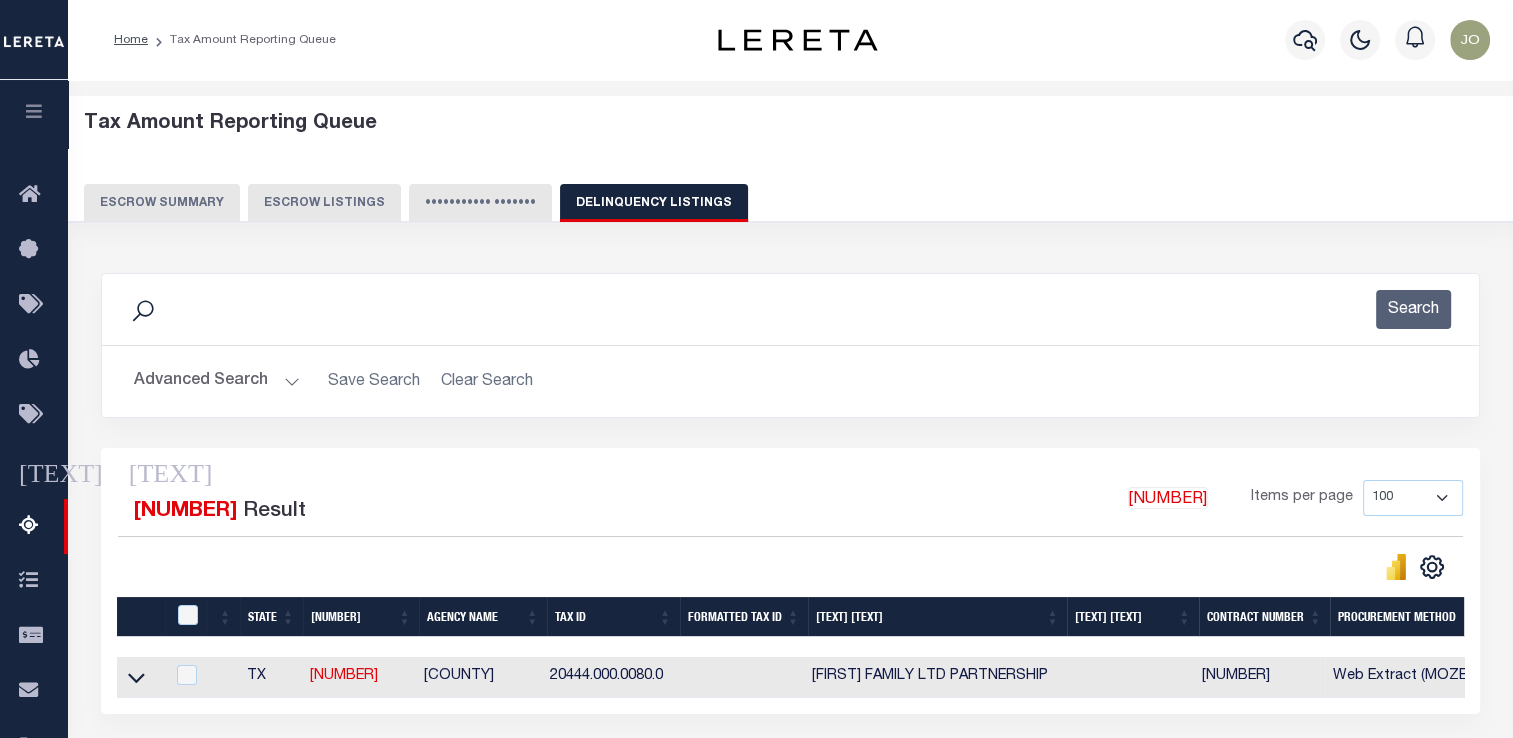 click on "Advanced Search" at bounding box center (217, 381) 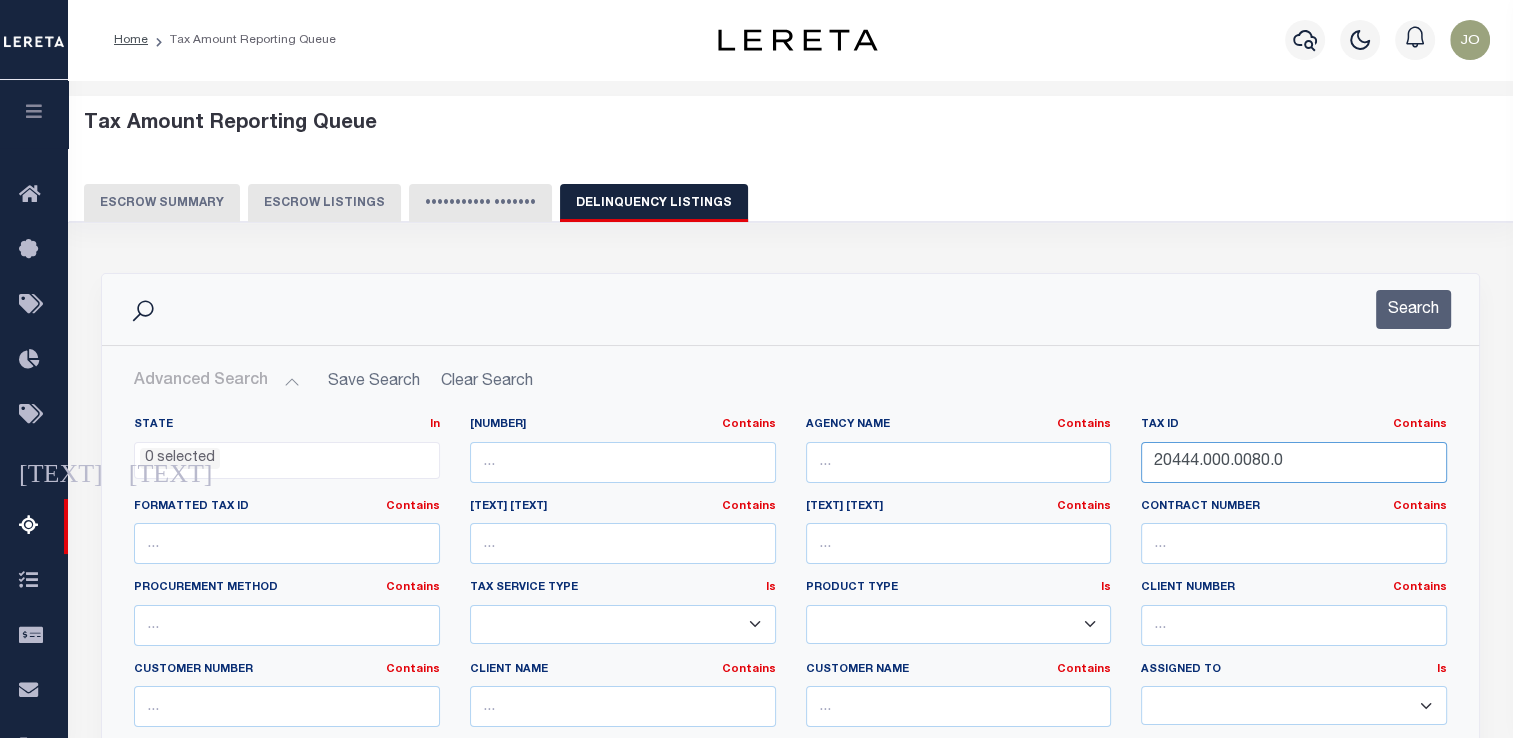 drag, startPoint x: 1304, startPoint y: 457, endPoint x: 1130, endPoint y: 446, distance: 174.34735 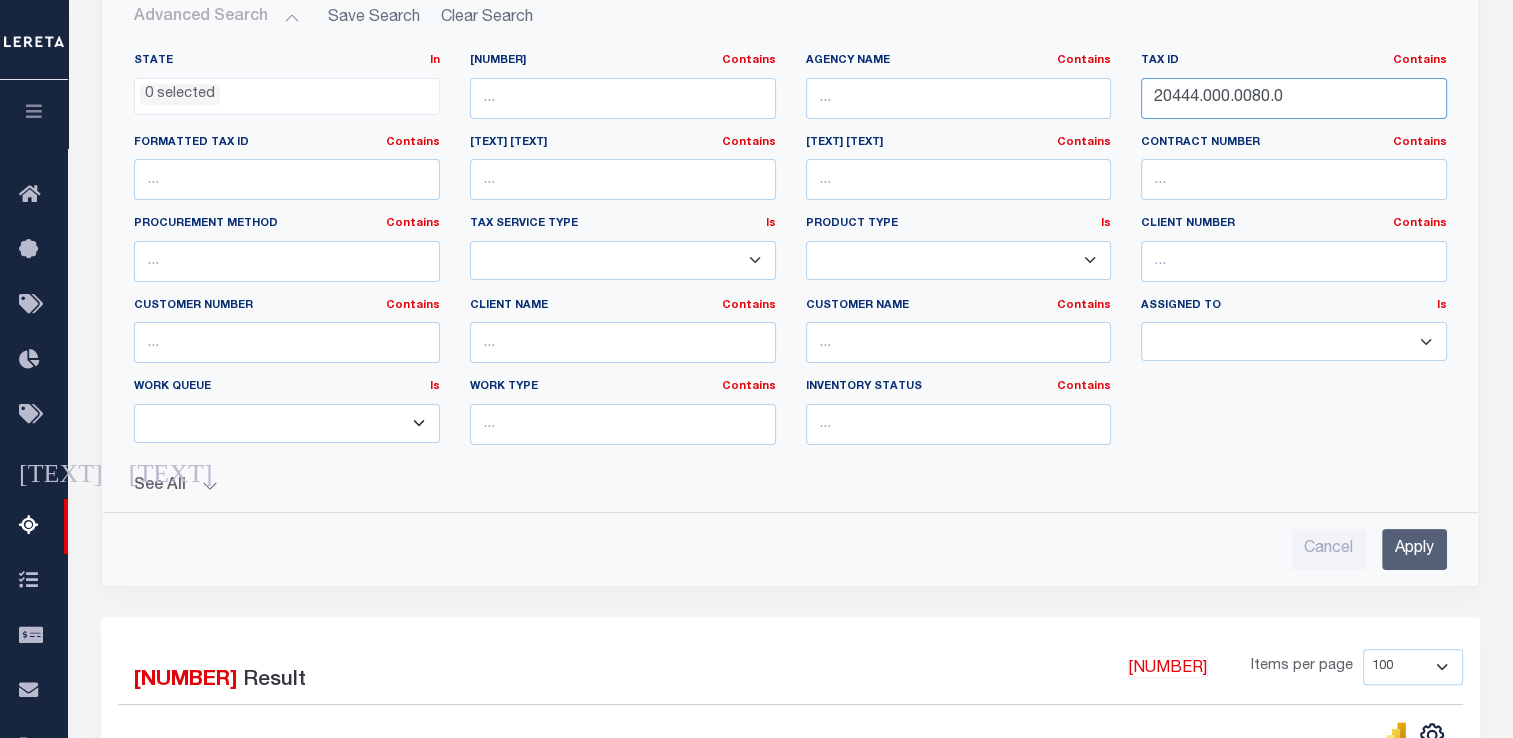 scroll, scrollTop: 372, scrollLeft: 0, axis: vertical 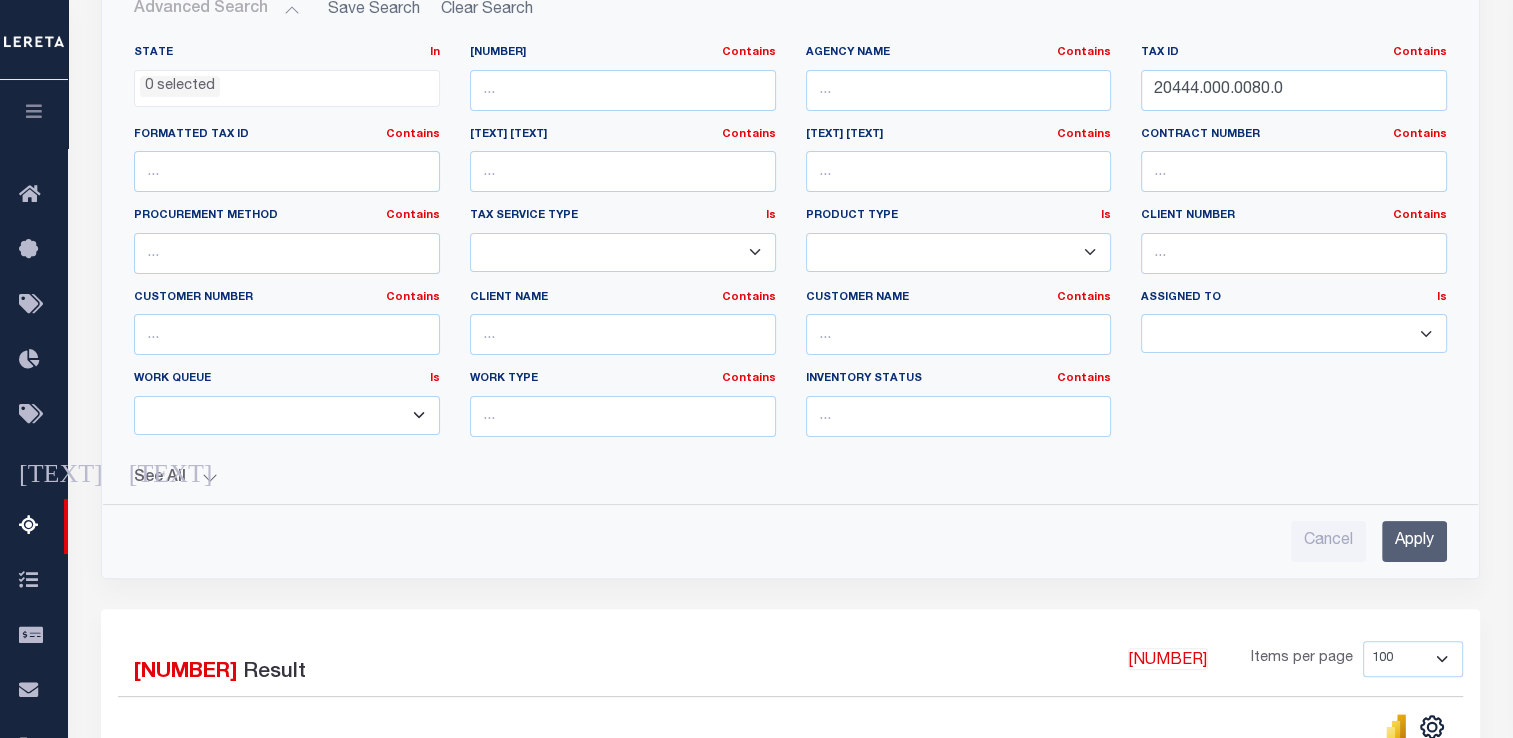 click on "Apply" at bounding box center [1414, 541] 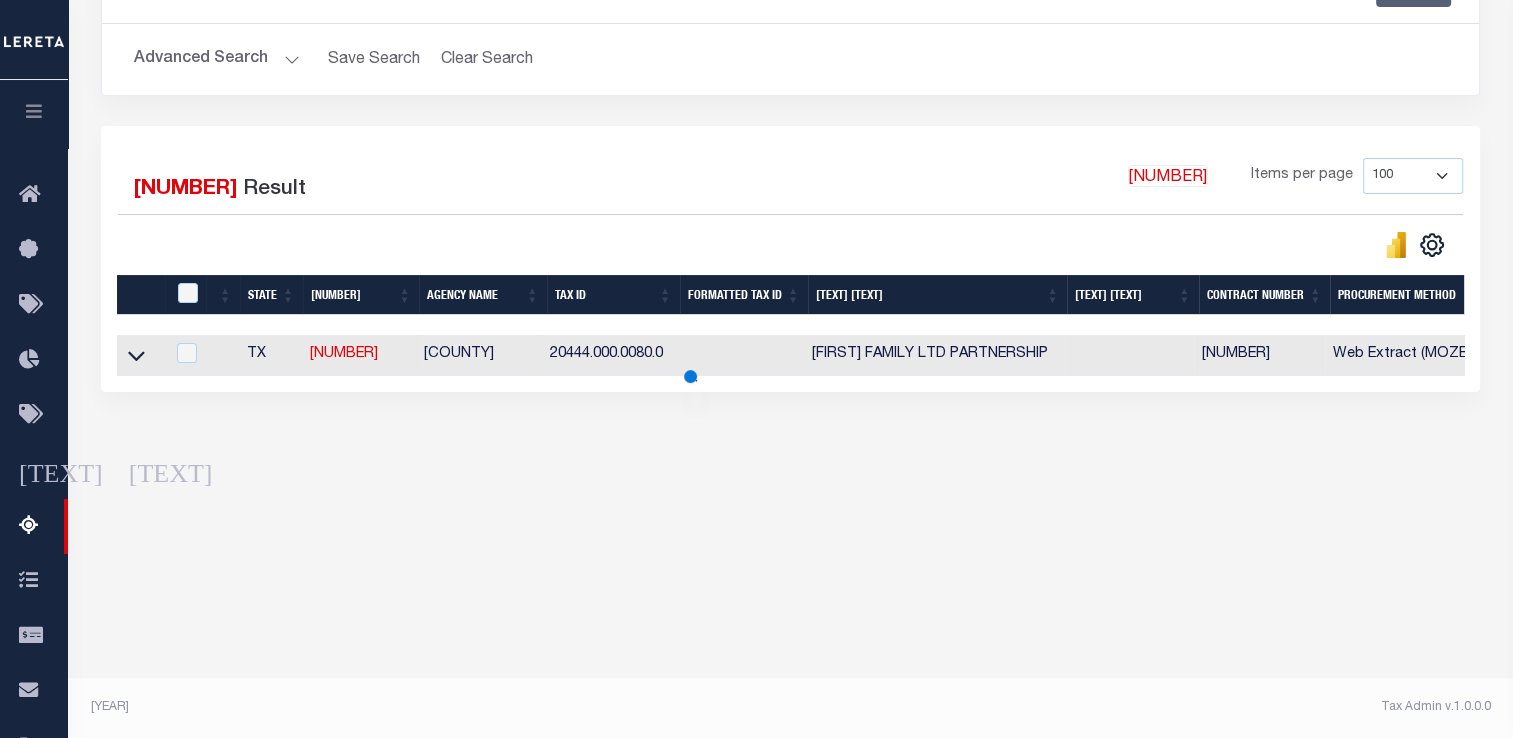 scroll, scrollTop: 321, scrollLeft: 0, axis: vertical 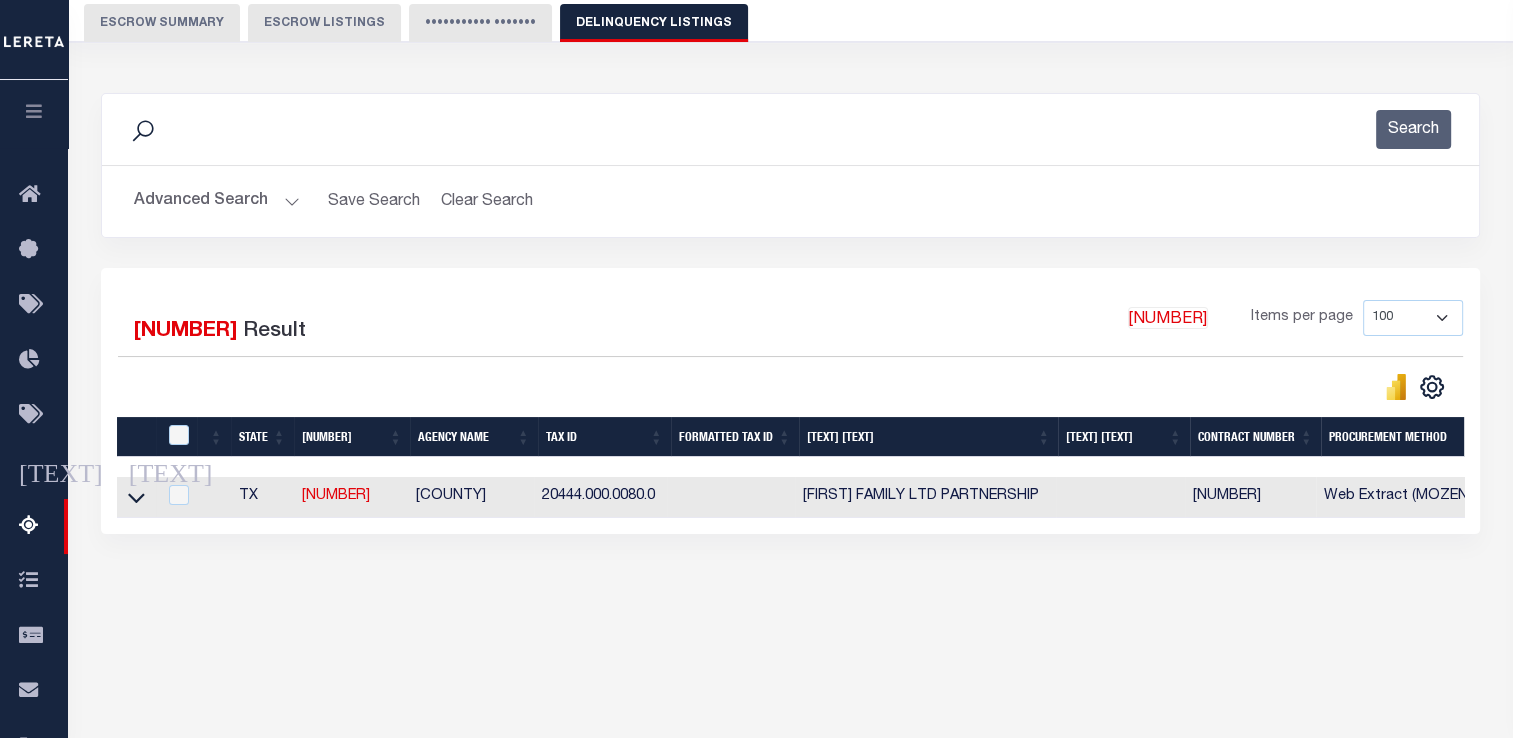 click on "Advanced Search" at bounding box center [217, 201] 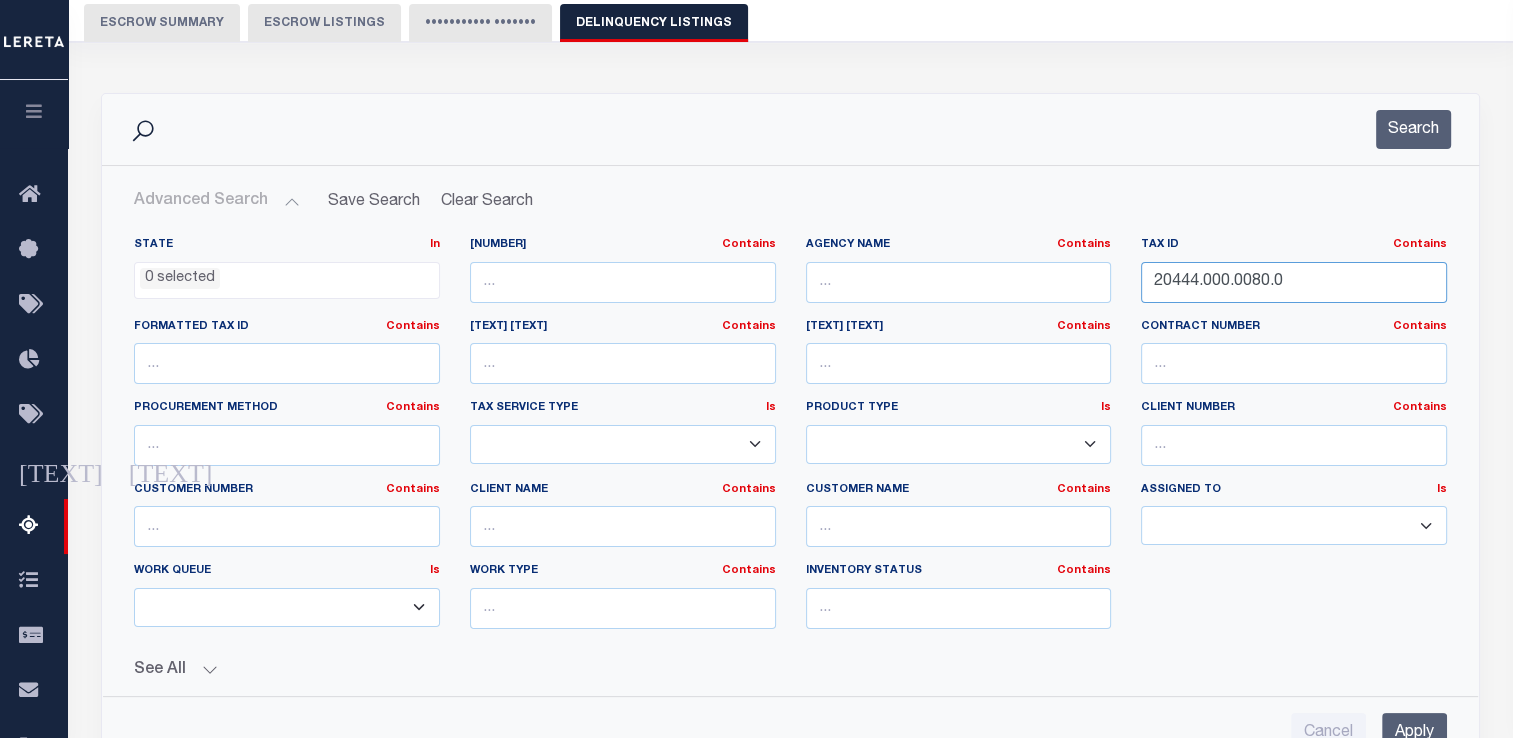 drag, startPoint x: 1308, startPoint y: 273, endPoint x: 1096, endPoint y: 287, distance: 212.46176 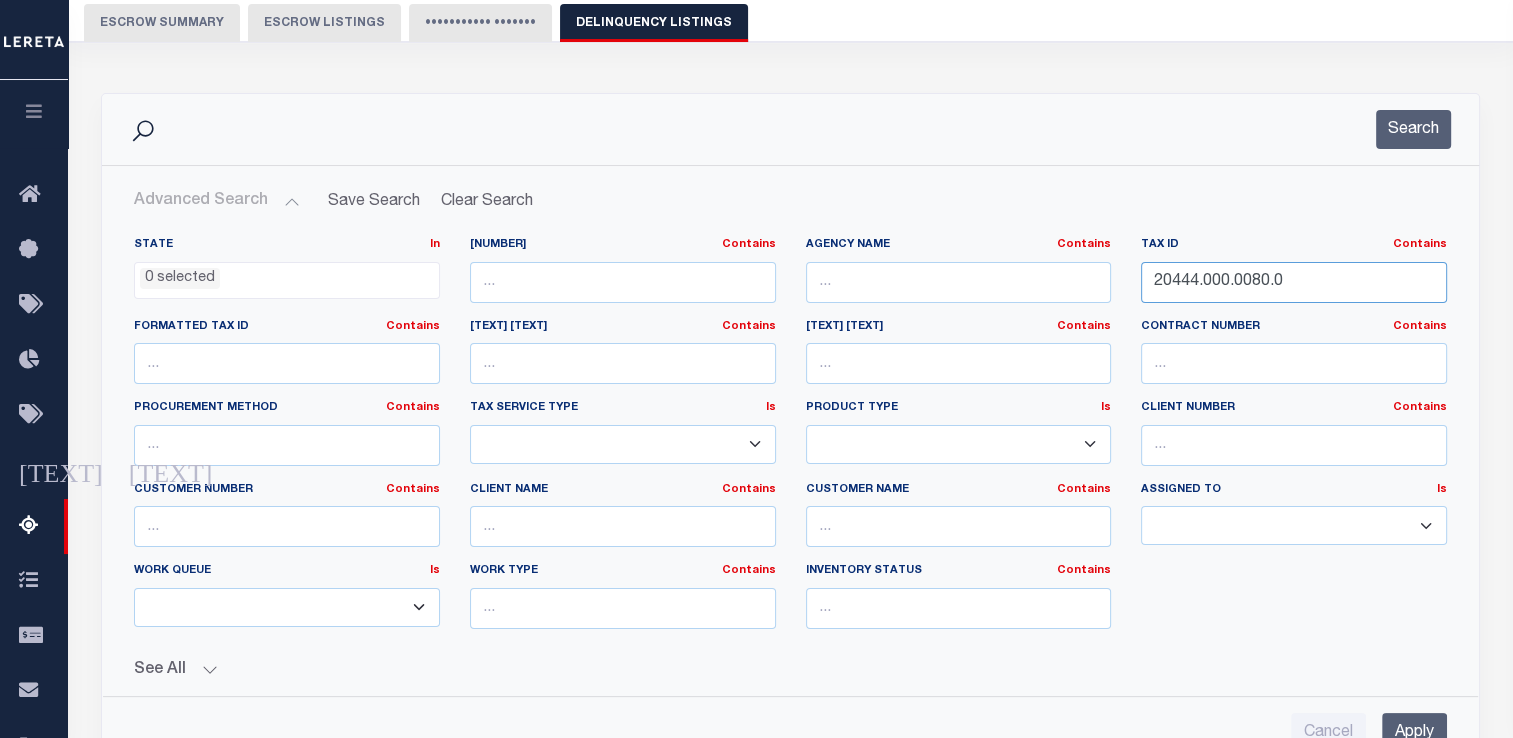 click on "•••••
••
••
•• •• •• •• •• •• •• •• •• •• •• •• •• •• •• •• •• •• •• •• •• •• •• •• •• •• •• •• •• •• •• •• •• •• •• •• •• •• •• •• •• •• •• •• •• •• •• •• •• •• •• •• •• •• • ••••••••
•••••• ••••••
••••••••
••••••••" at bounding box center [790, 441] 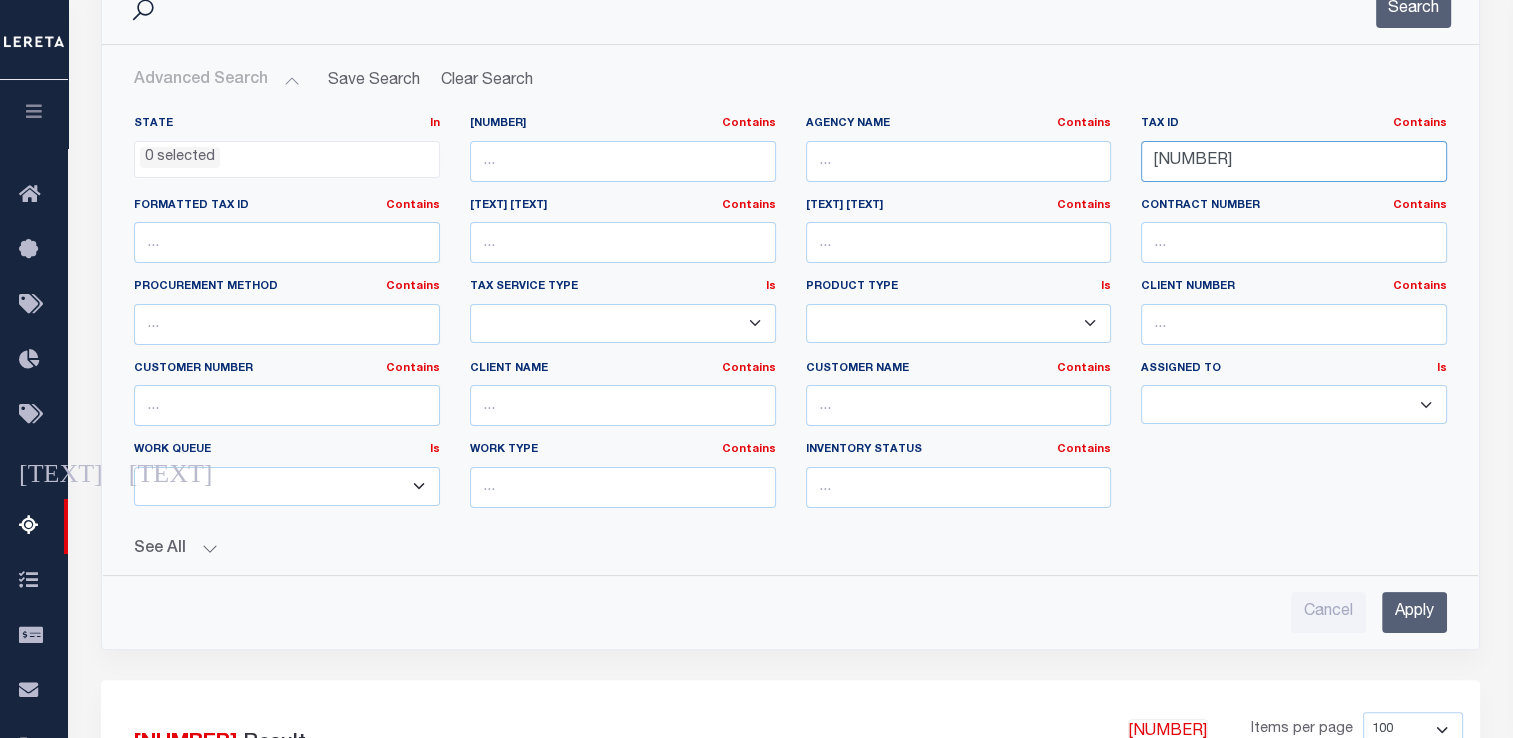 scroll, scrollTop: 424, scrollLeft: 0, axis: vertical 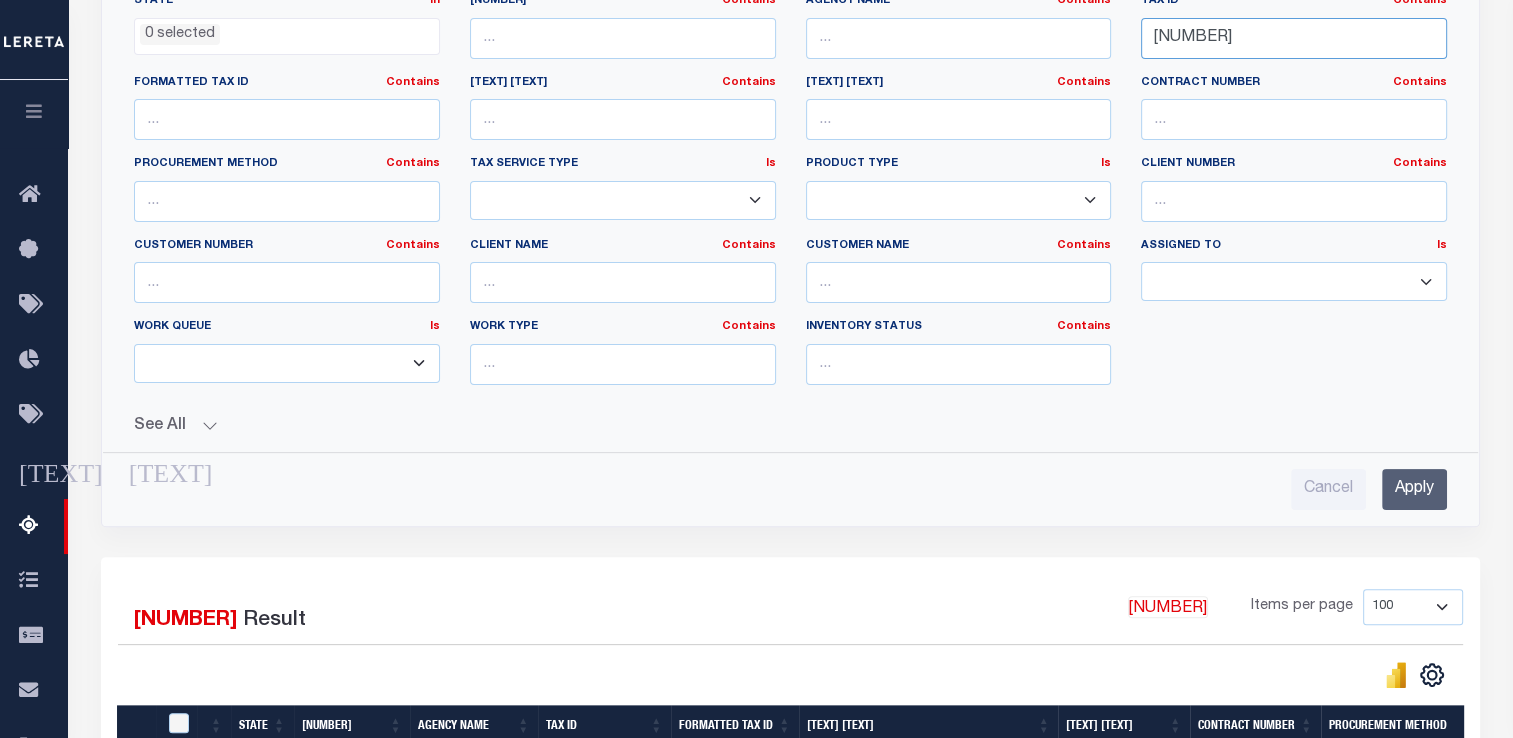 type on "[NUMBER]" 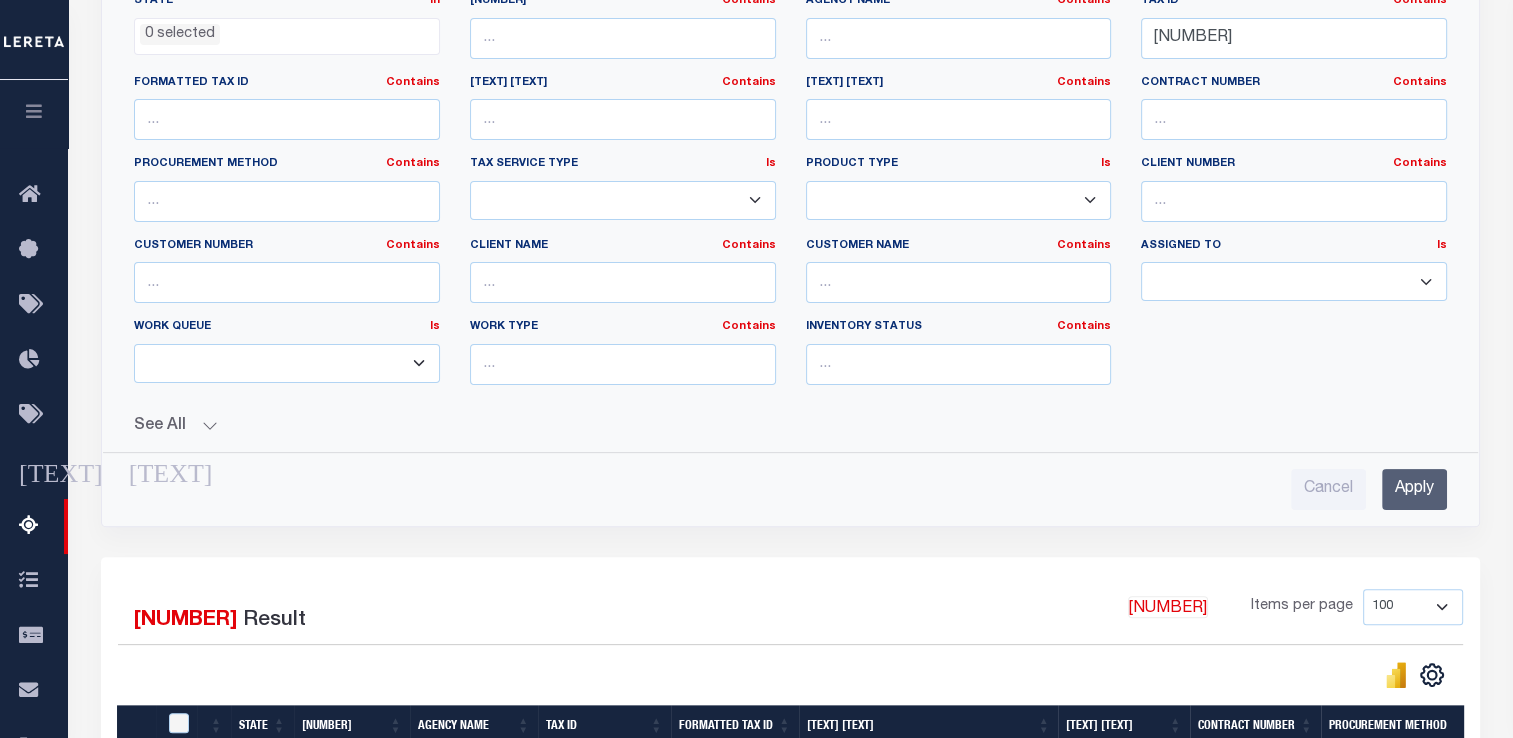 click on "Apply" at bounding box center [1414, 489] 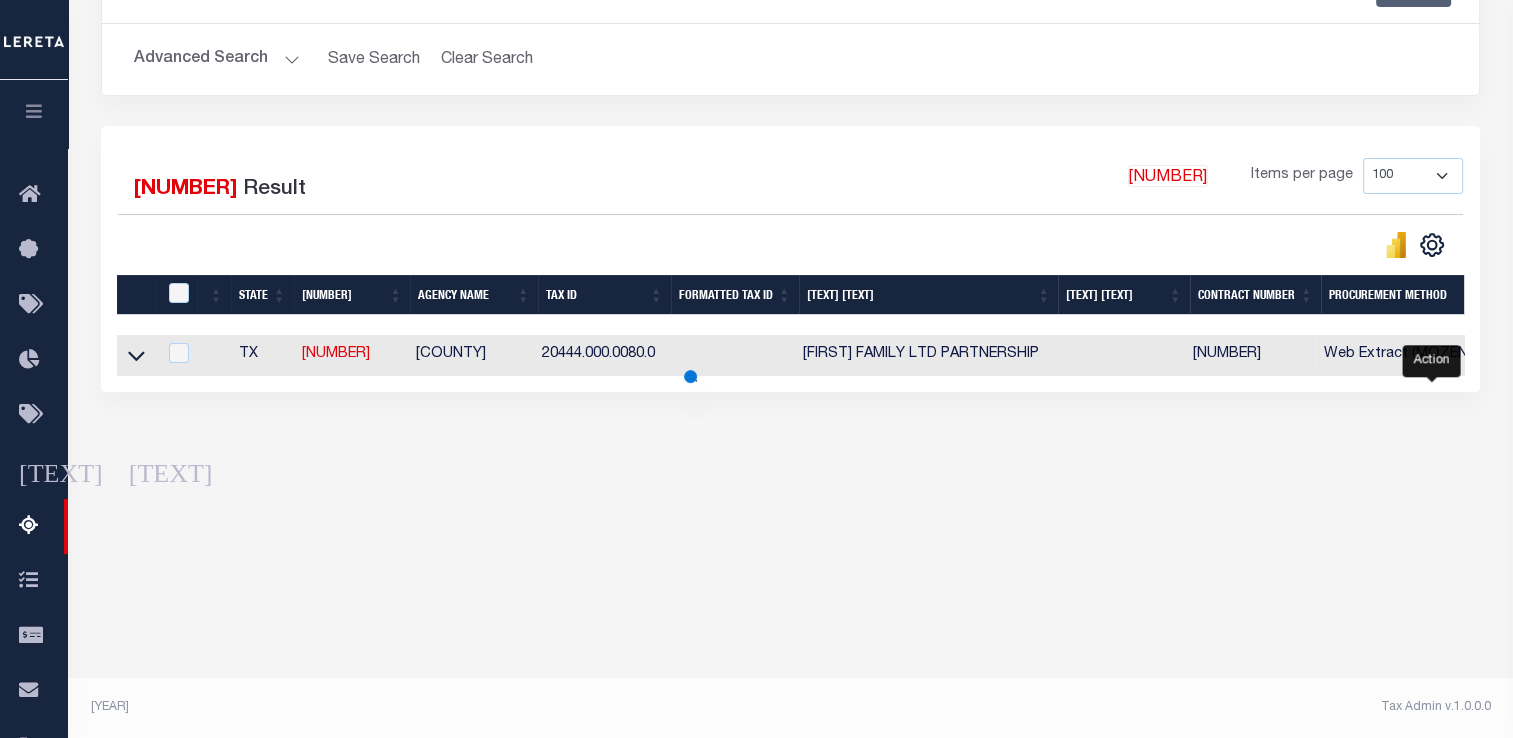 scroll, scrollTop: 321, scrollLeft: 0, axis: vertical 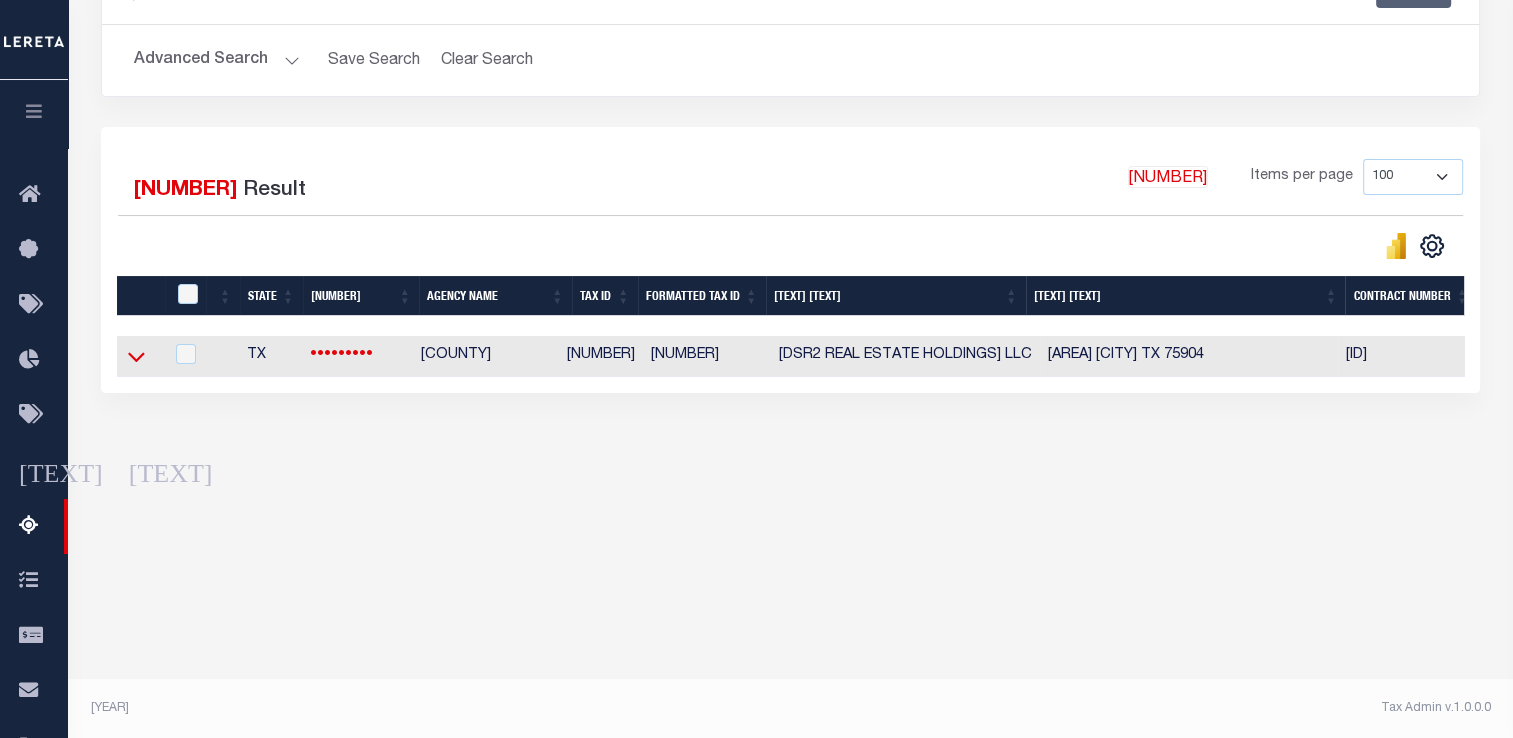 click at bounding box center (136, 356) 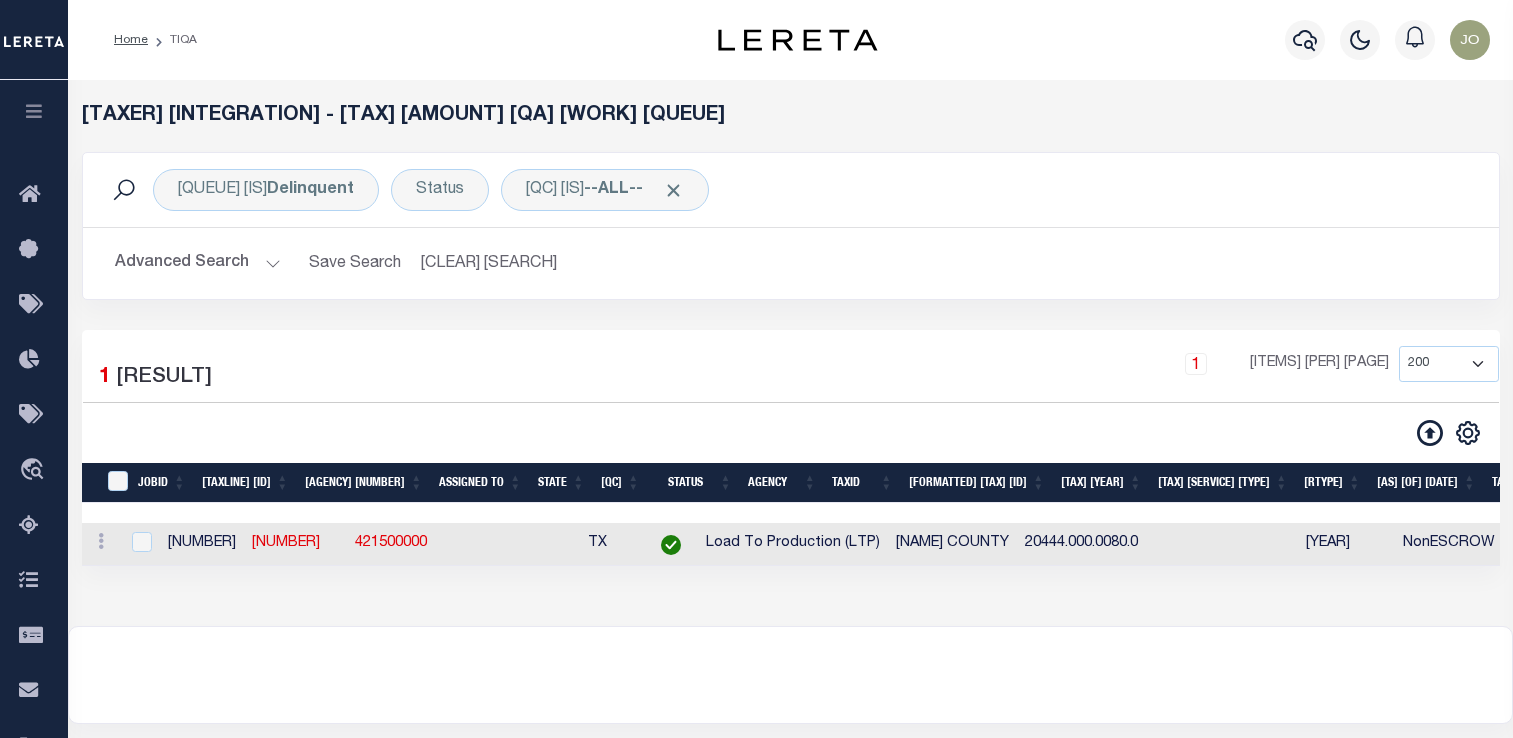 scroll, scrollTop: 143, scrollLeft: 0, axis: vertical 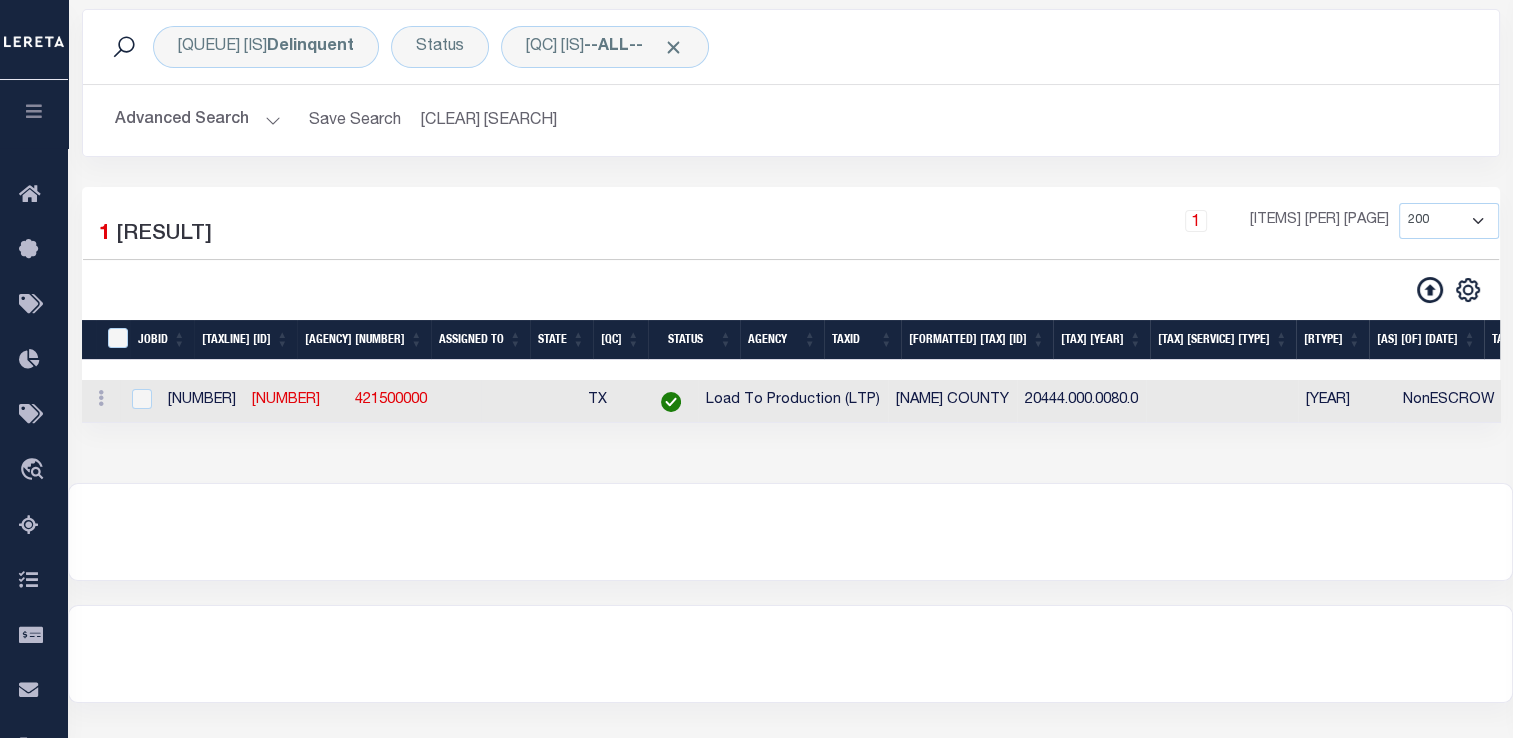 drag, startPoint x: 956, startPoint y: 400, endPoint x: 1075, endPoint y: 400, distance: 119 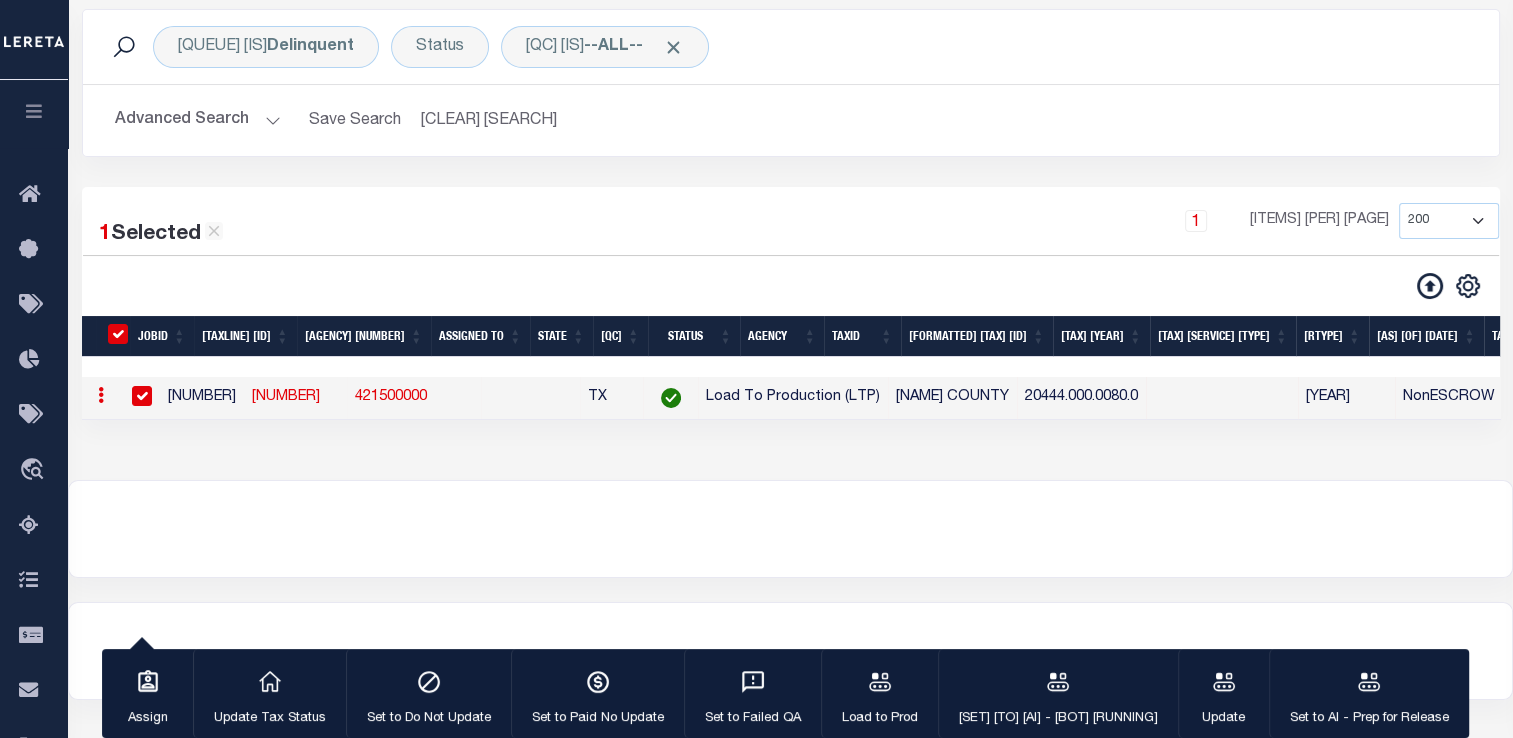 copy on "20444.000.0080.0" 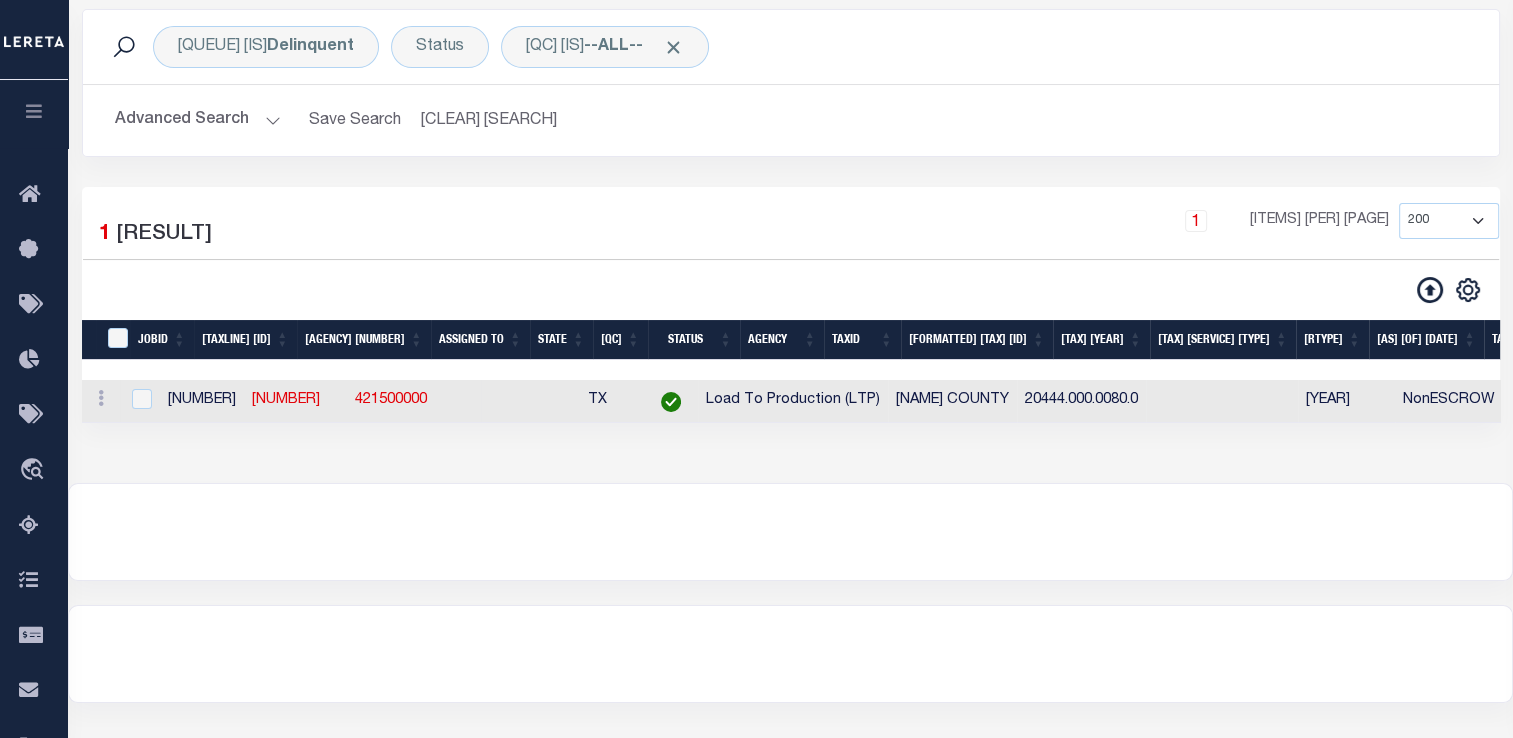 drag, startPoint x: 958, startPoint y: 402, endPoint x: 1072, endPoint y: 403, distance: 114.00439 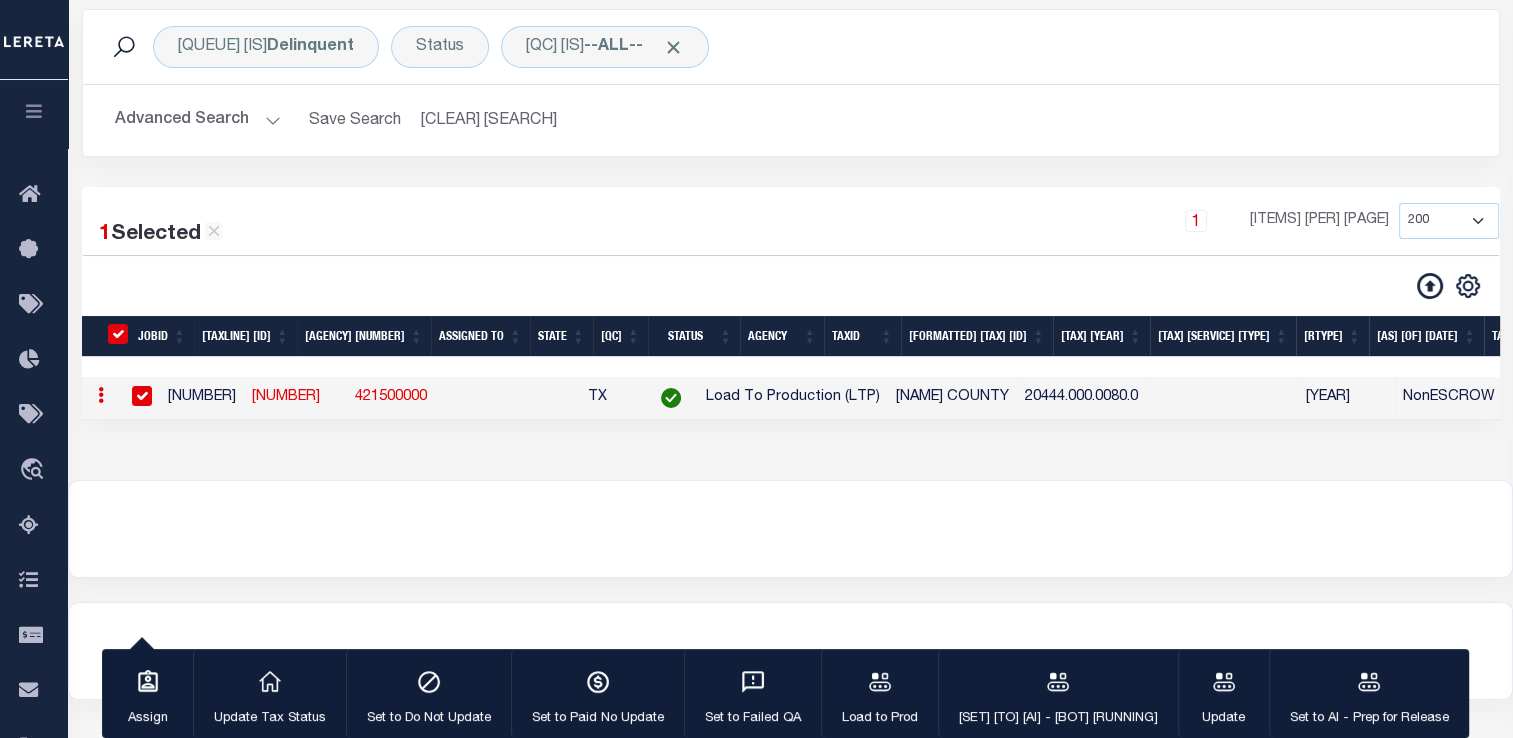 copy on "20444.000.0080.0" 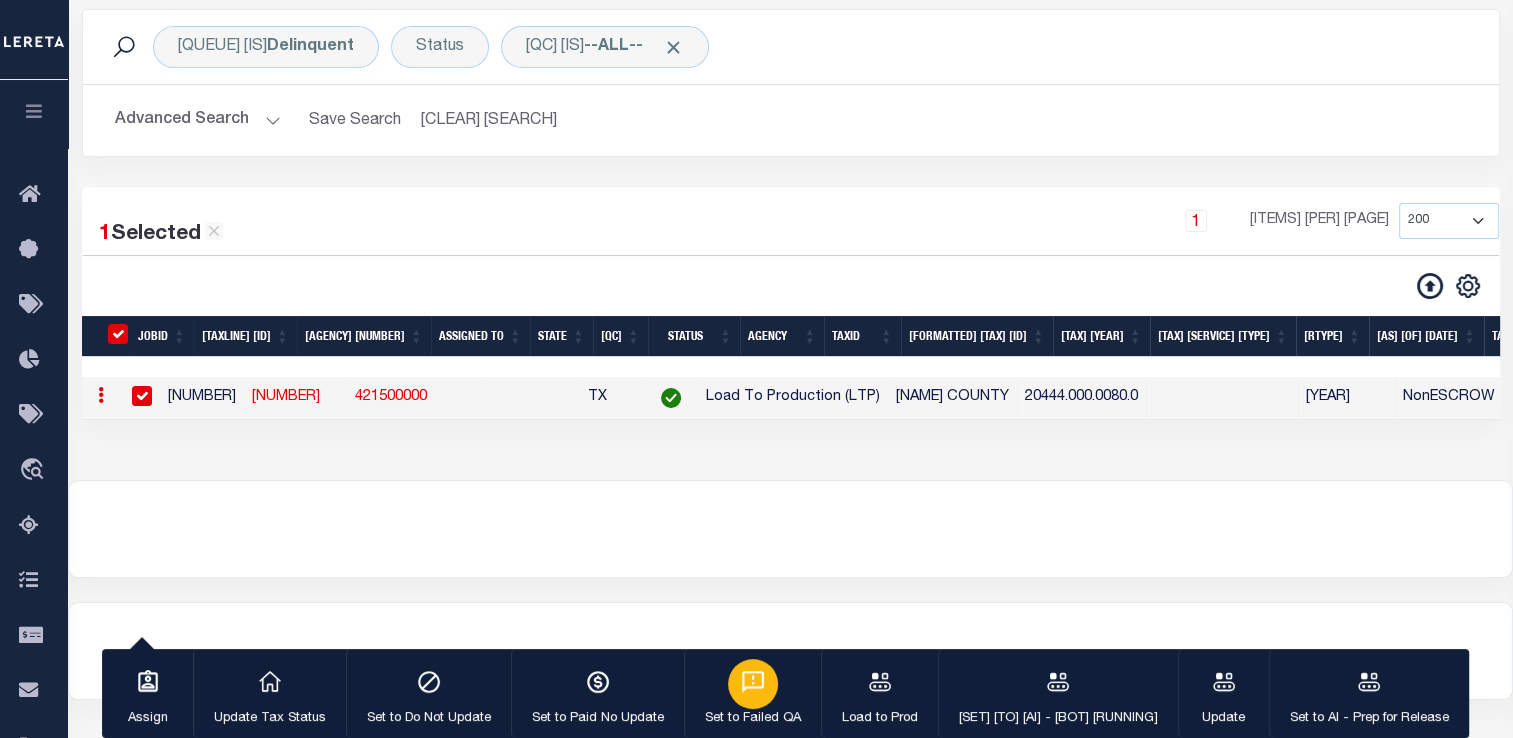 scroll, scrollTop: 108, scrollLeft: 0, axis: vertical 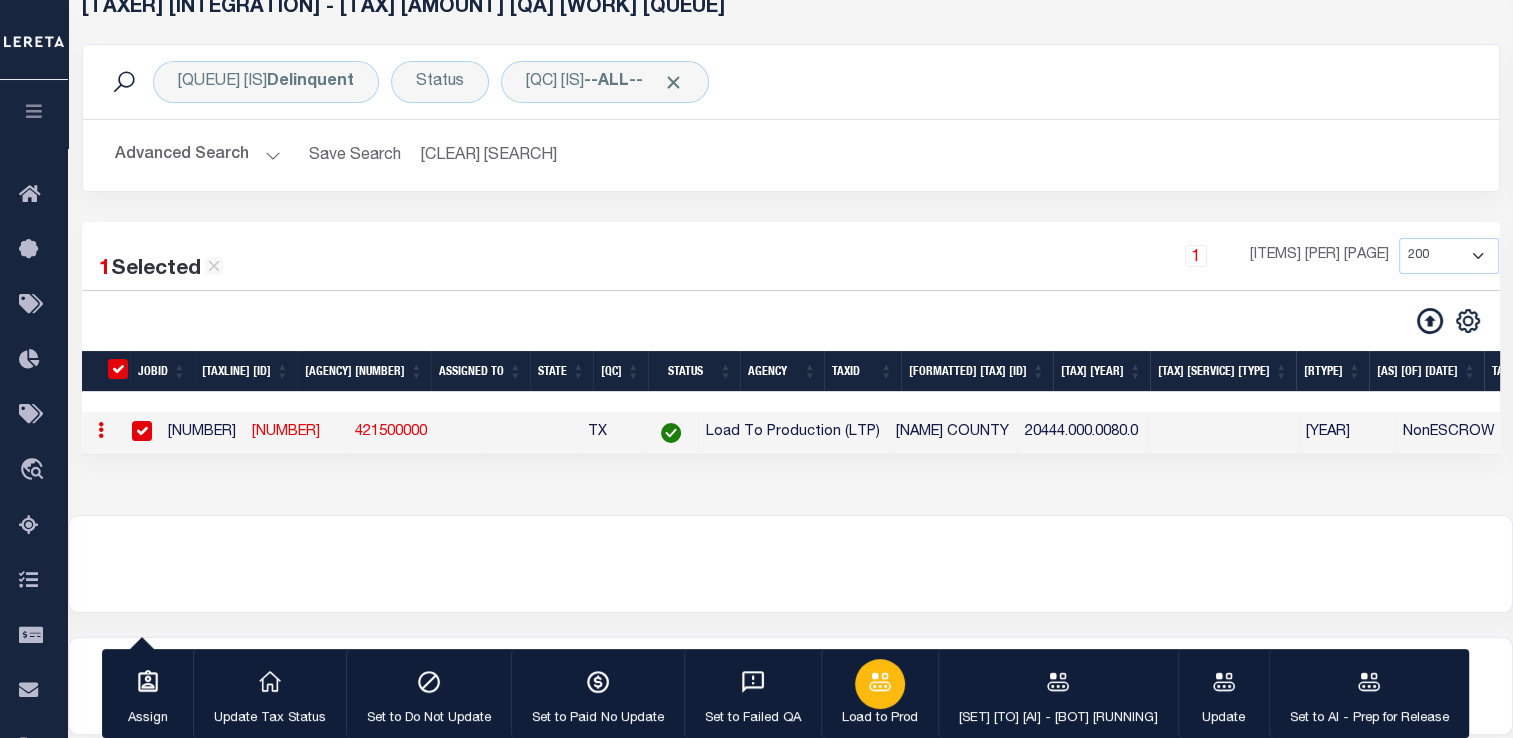click at bounding box center (880, 682) 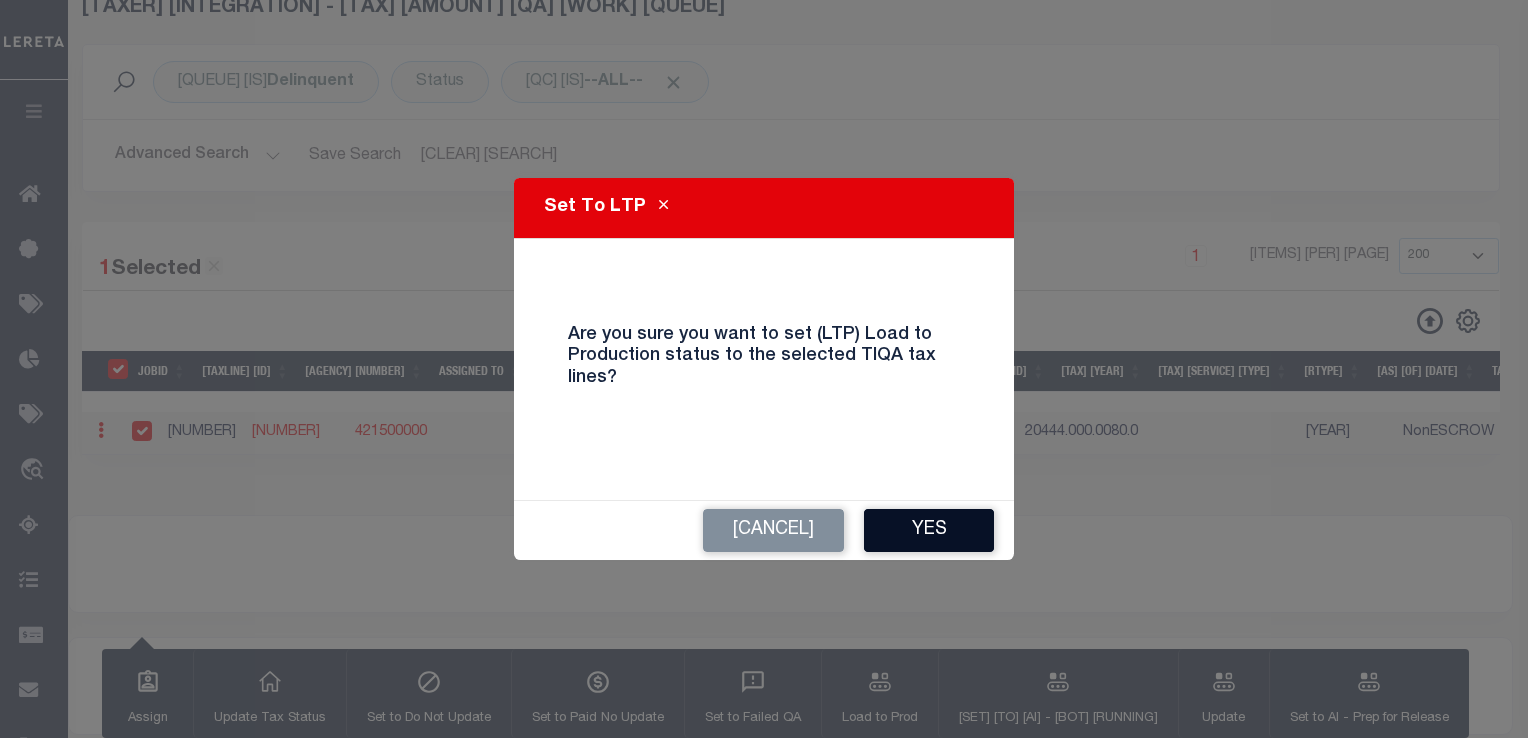 click on "Yes" at bounding box center [929, 530] 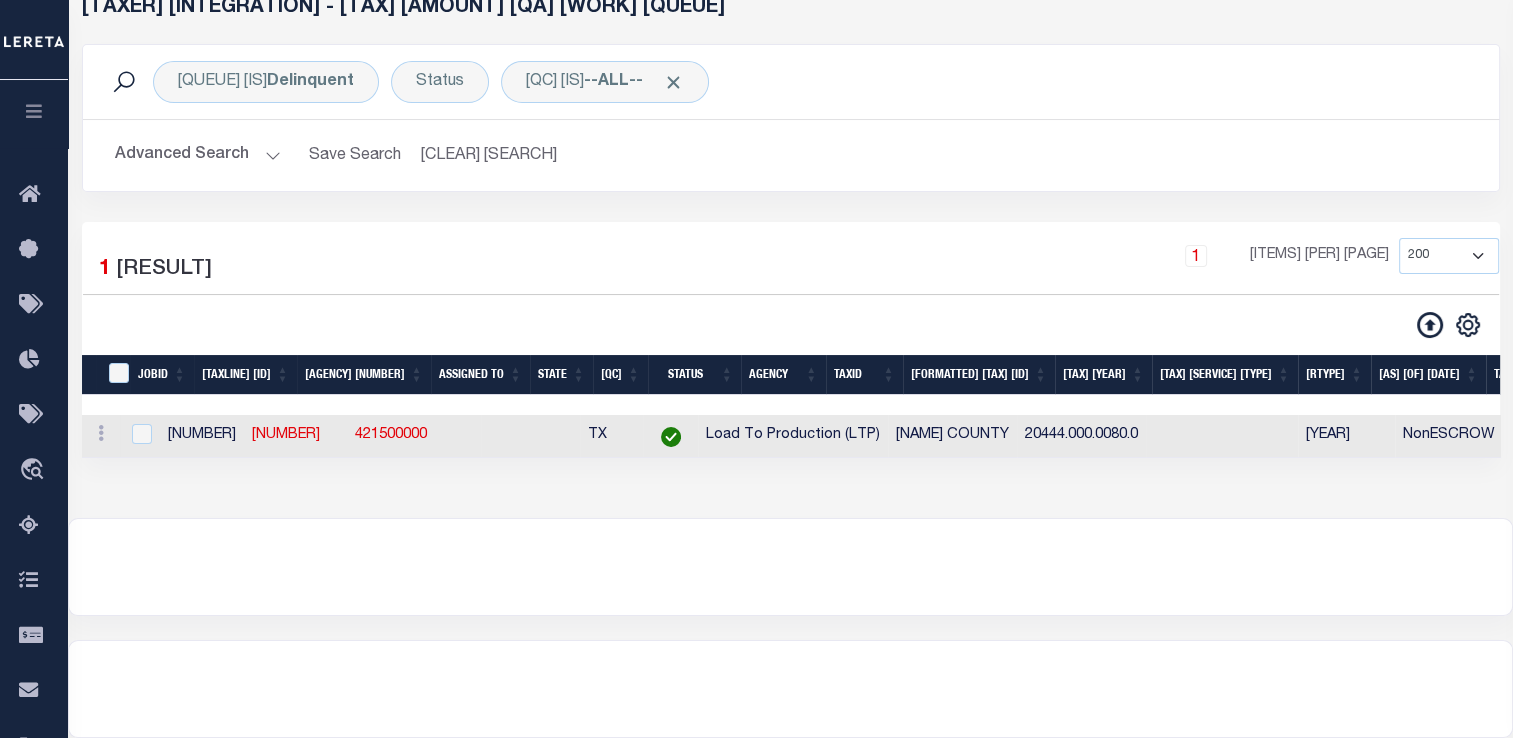 click on "Advanced Search" at bounding box center (198, 155) 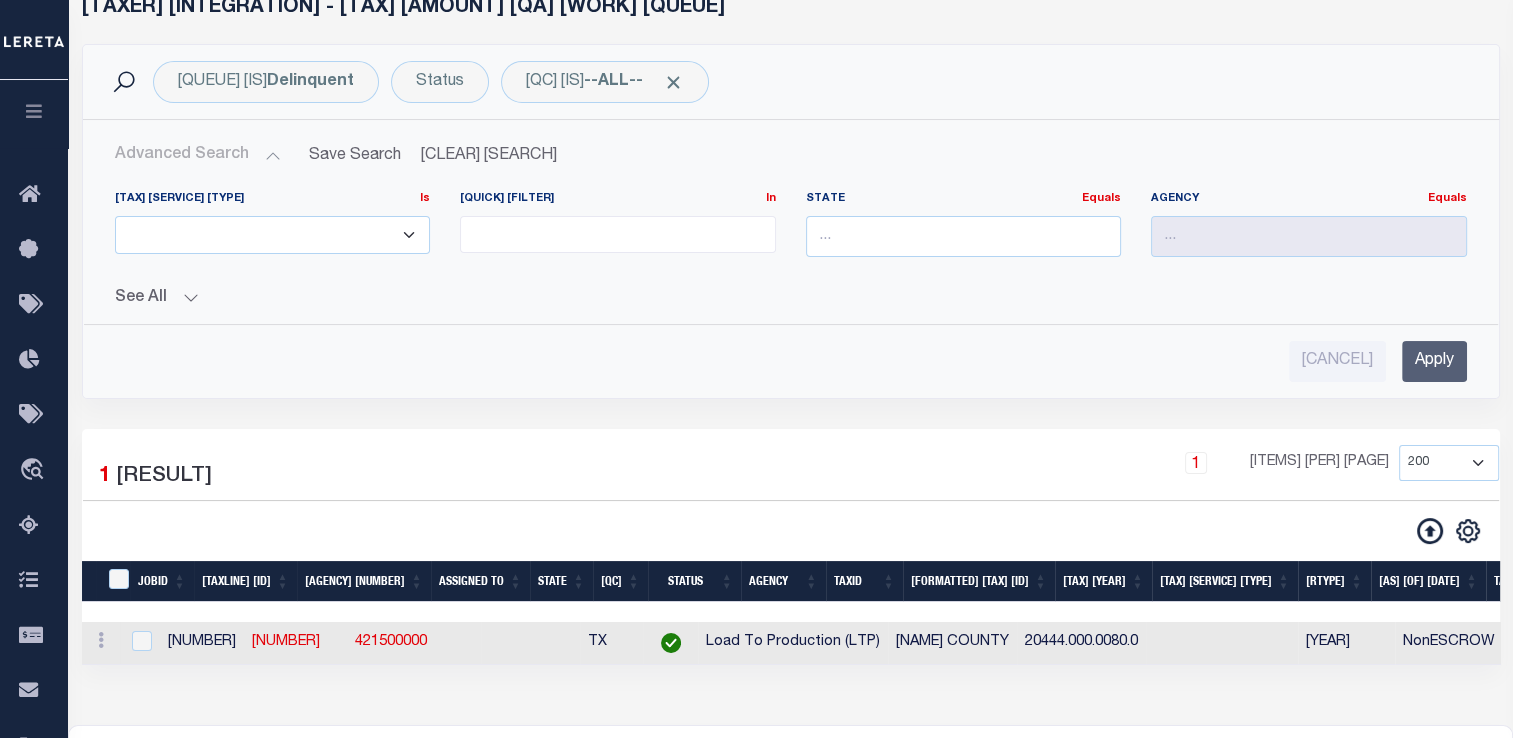 click on "See All" at bounding box center [791, 298] 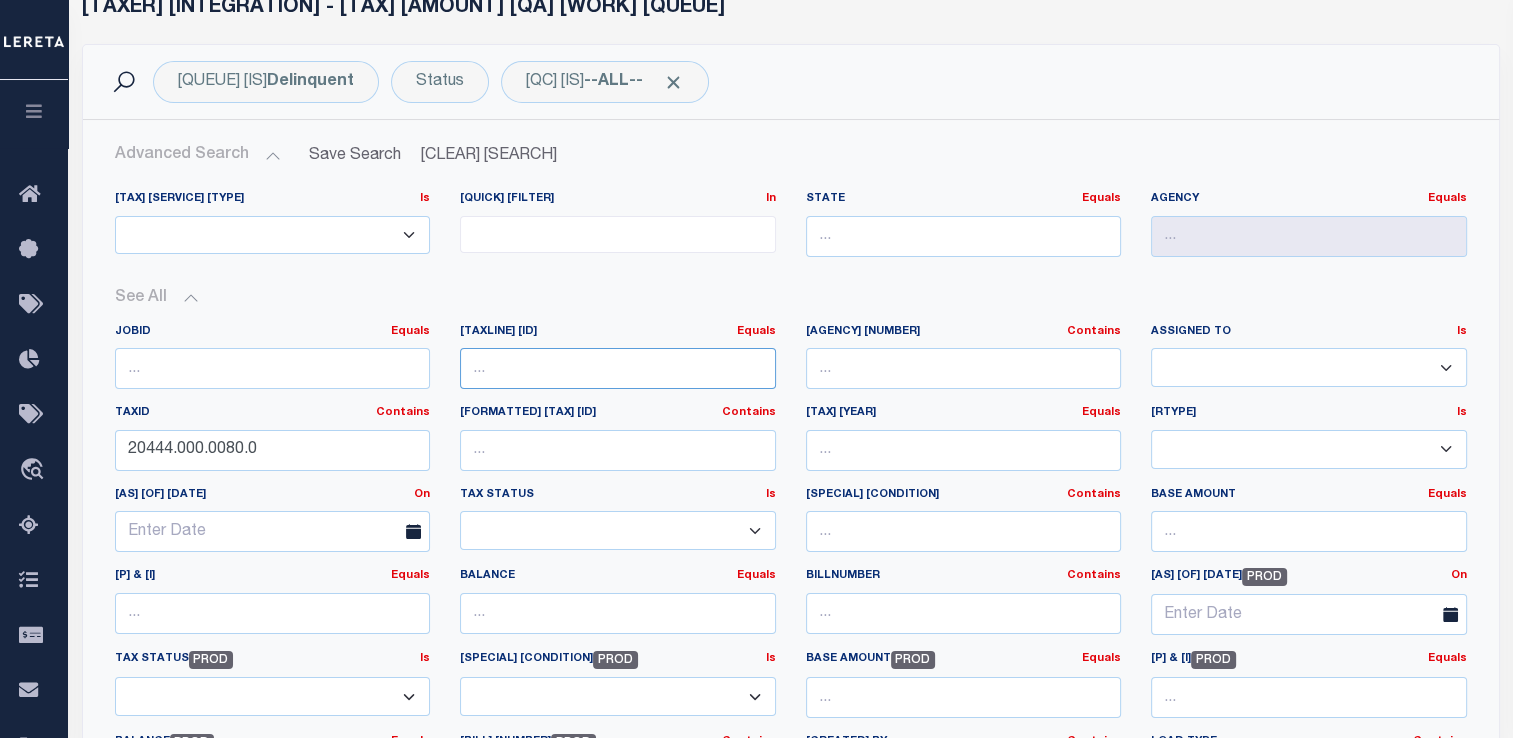 click at bounding box center [618, 368] 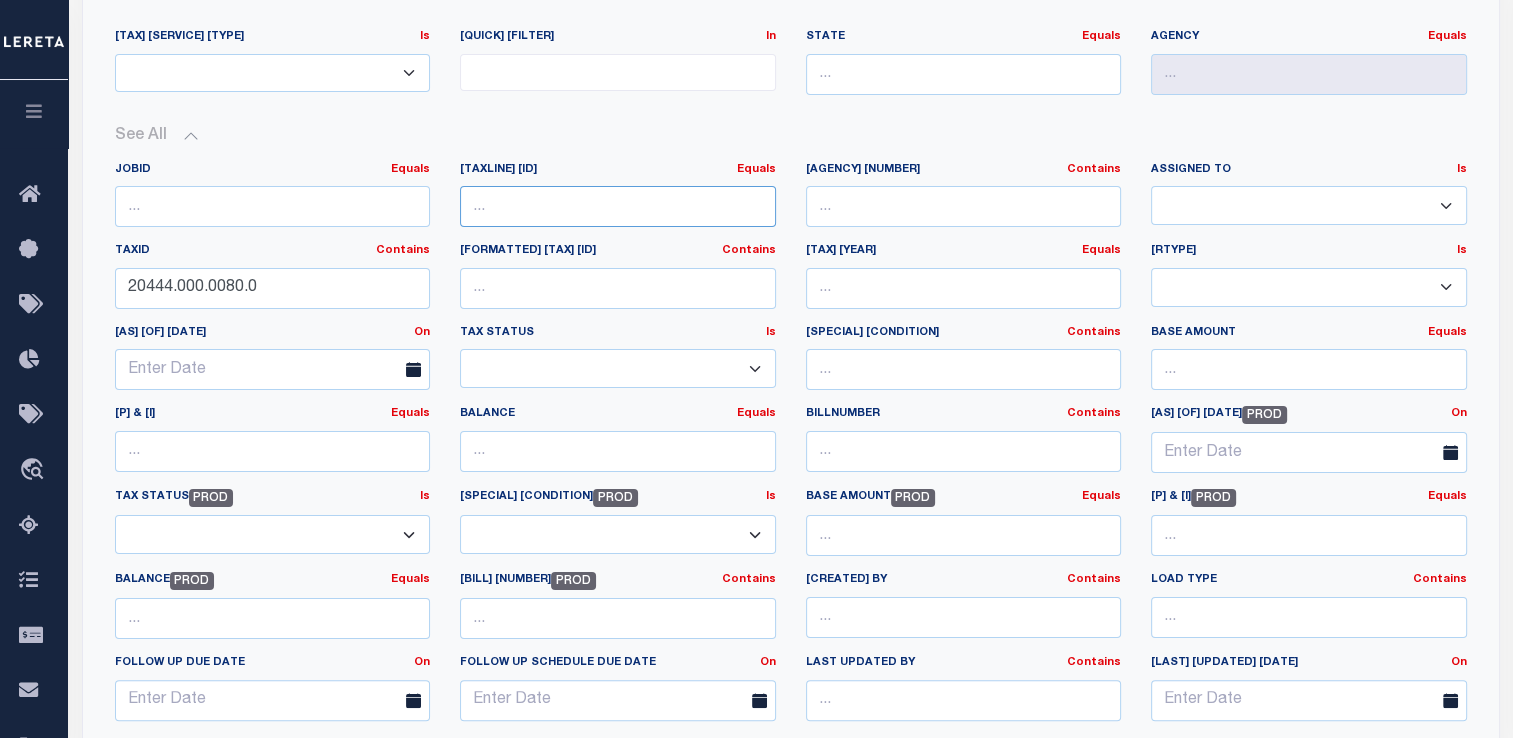 scroll, scrollTop: 288, scrollLeft: 0, axis: vertical 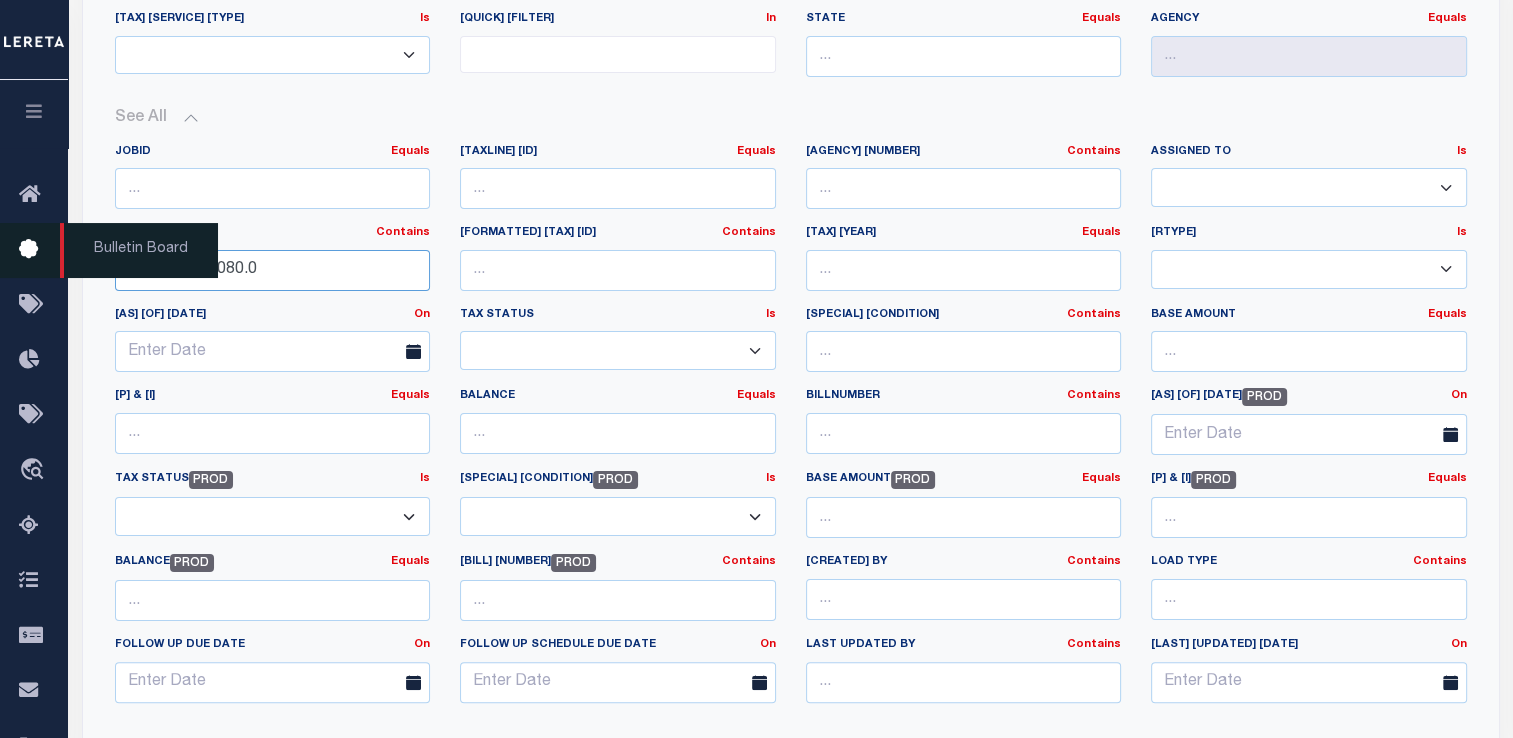 drag, startPoint x: 298, startPoint y: 279, endPoint x: 60, endPoint y: 252, distance: 239.52661 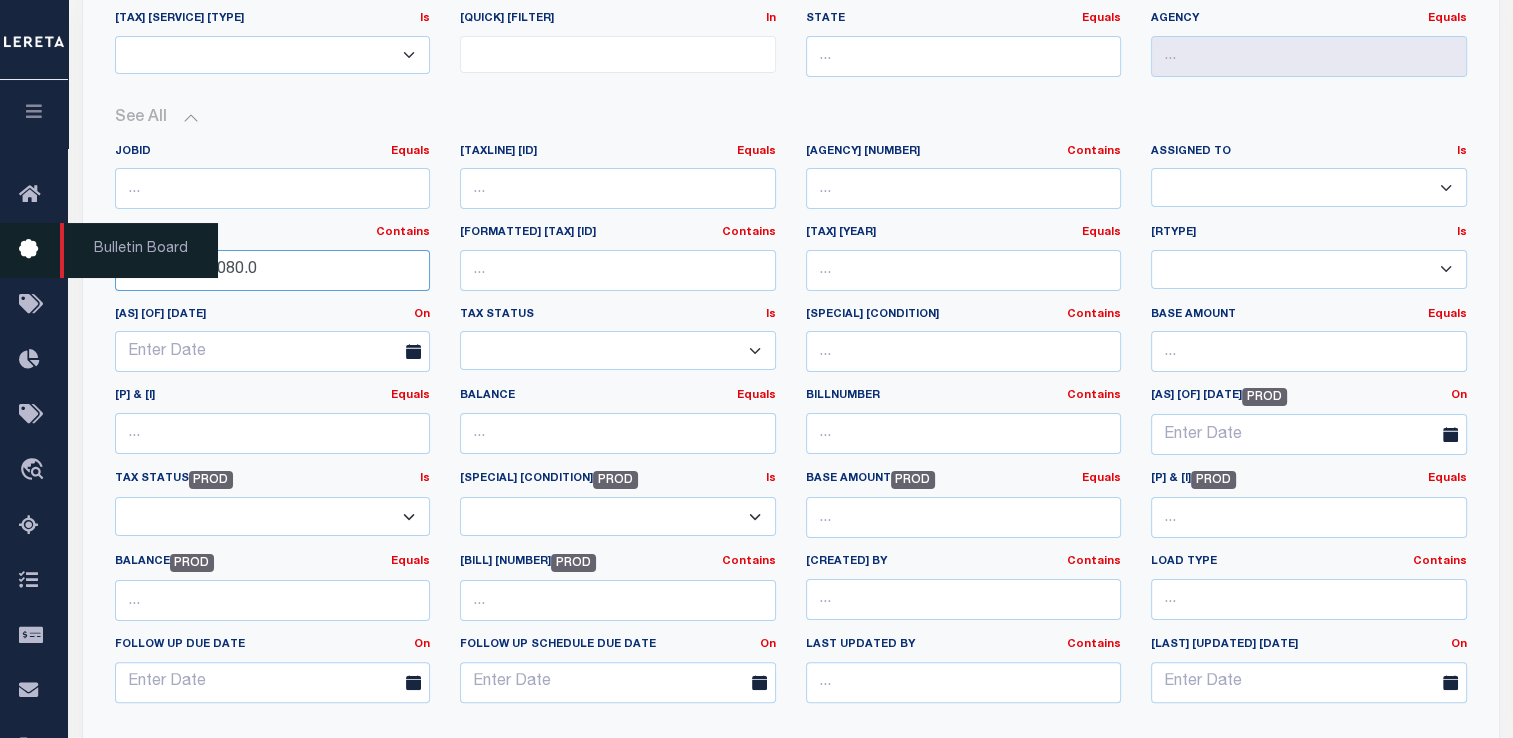 click on "Home TIQA
Profile" at bounding box center [756, 554] 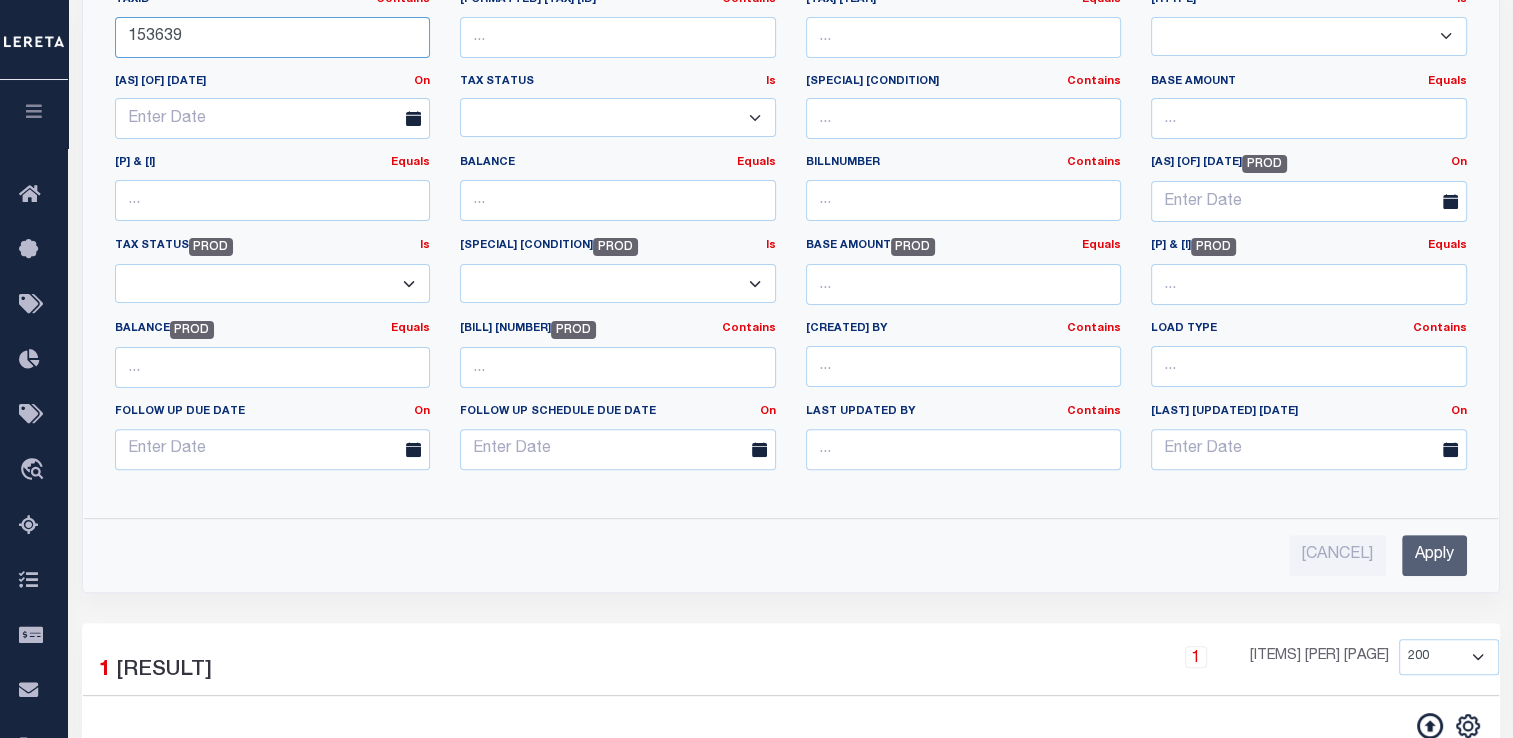 scroll, scrollTop: 562, scrollLeft: 0, axis: vertical 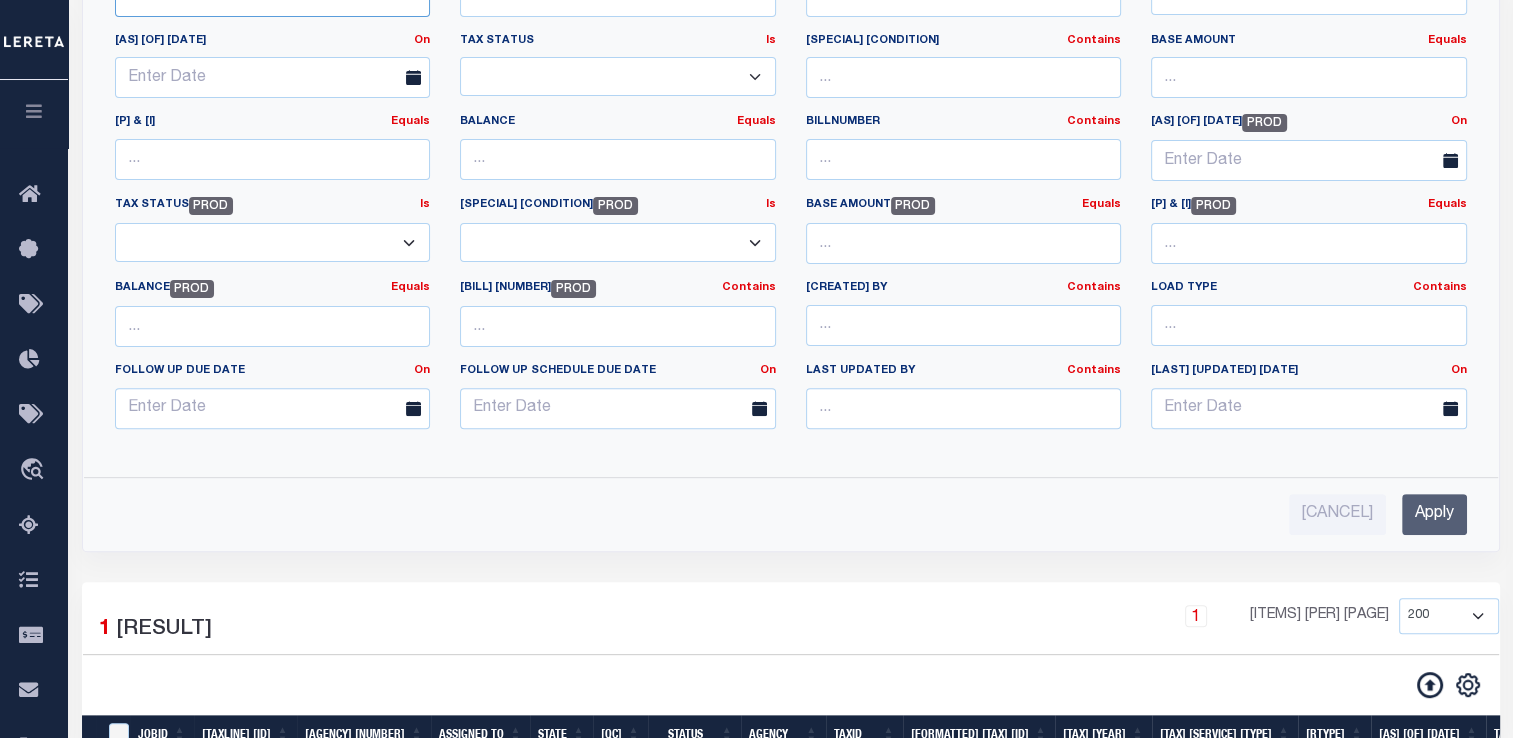 type on "153639" 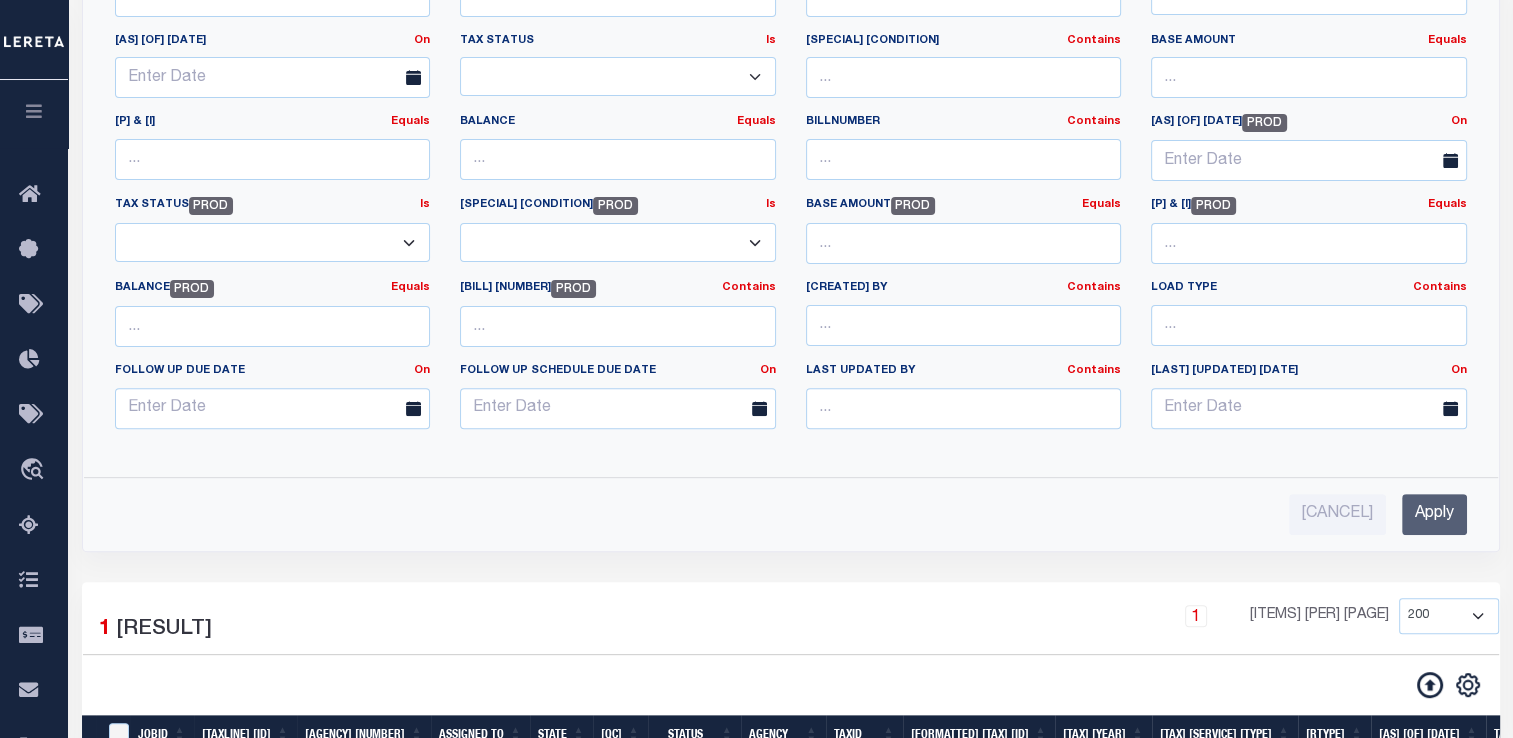 click on "Apply" at bounding box center [1434, 514] 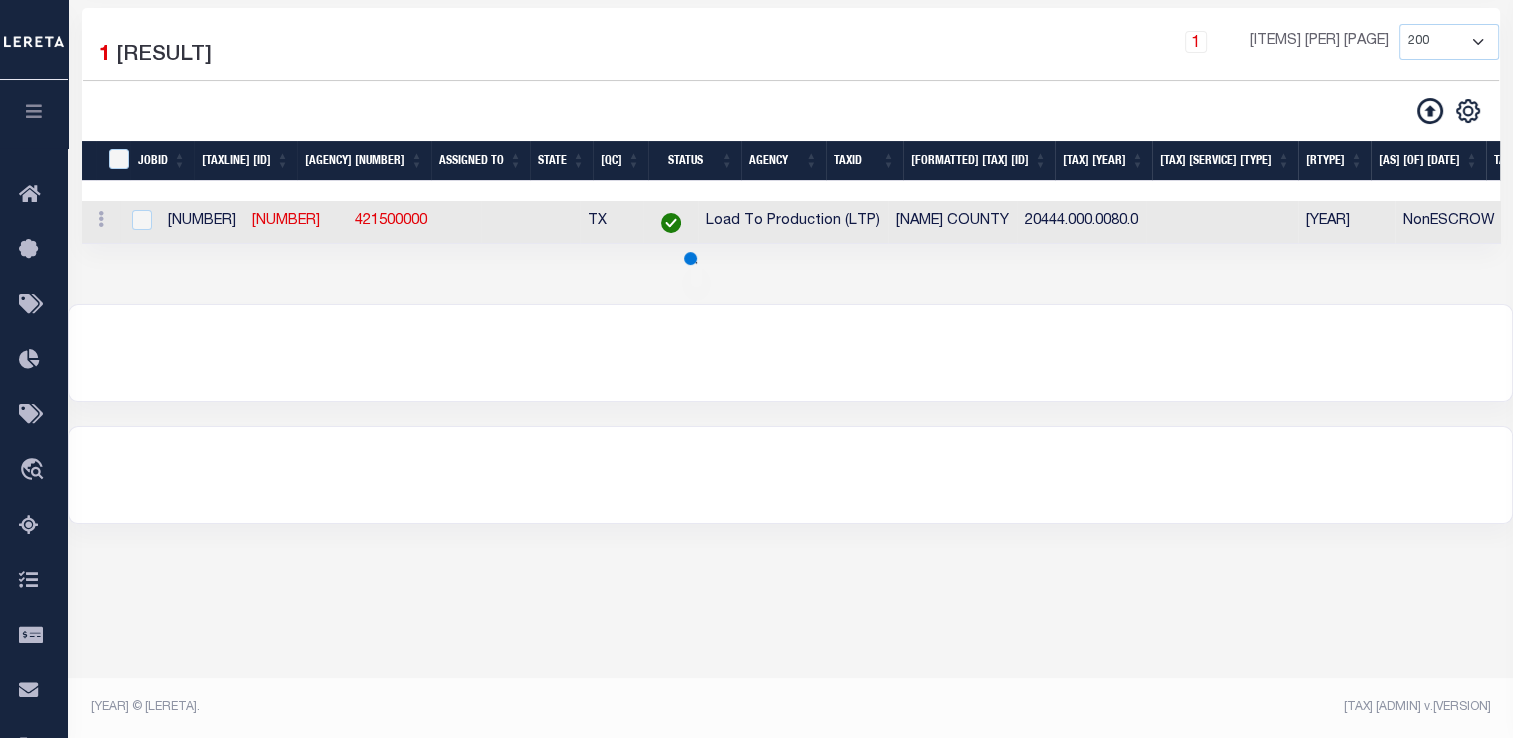 scroll, scrollTop: 321, scrollLeft: 0, axis: vertical 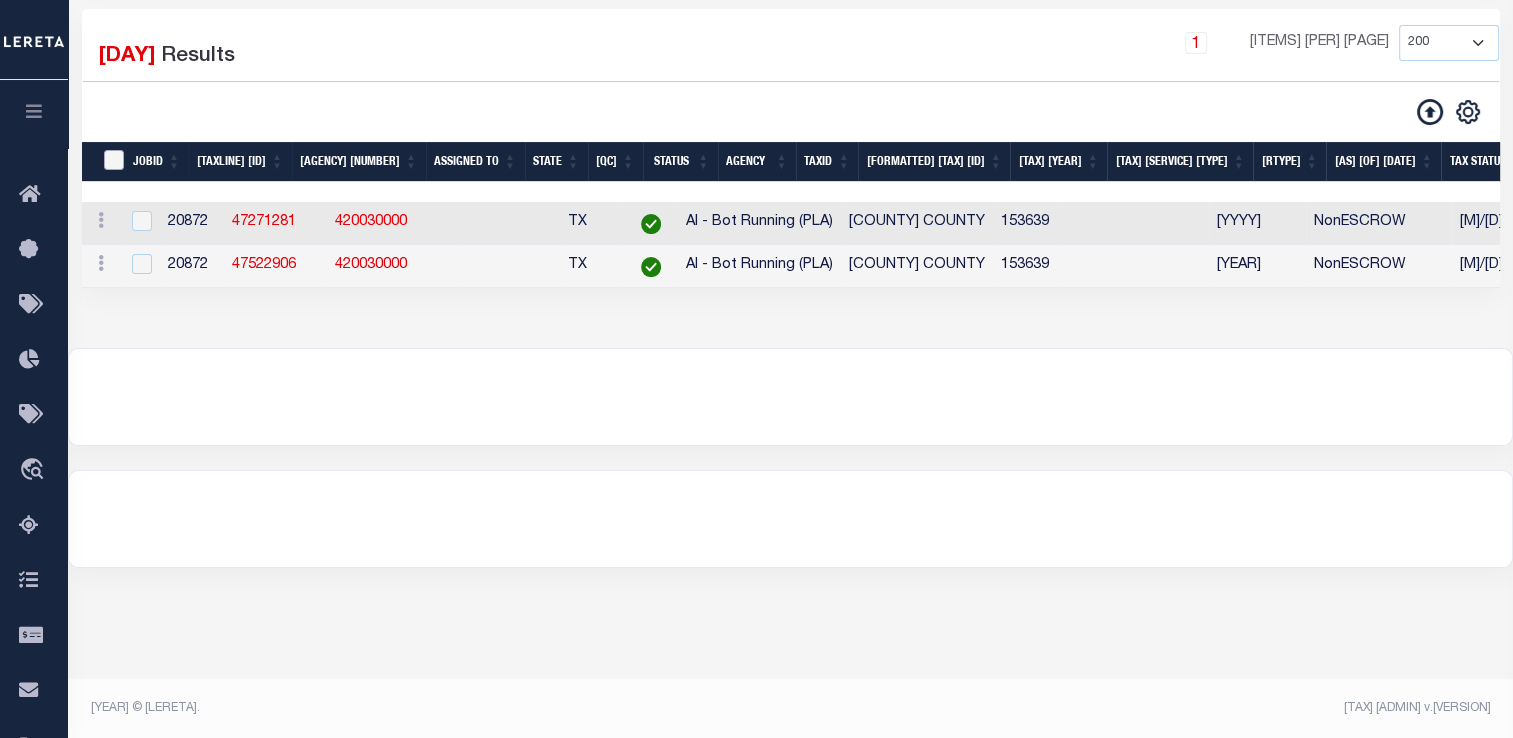 click at bounding box center (114, 160) 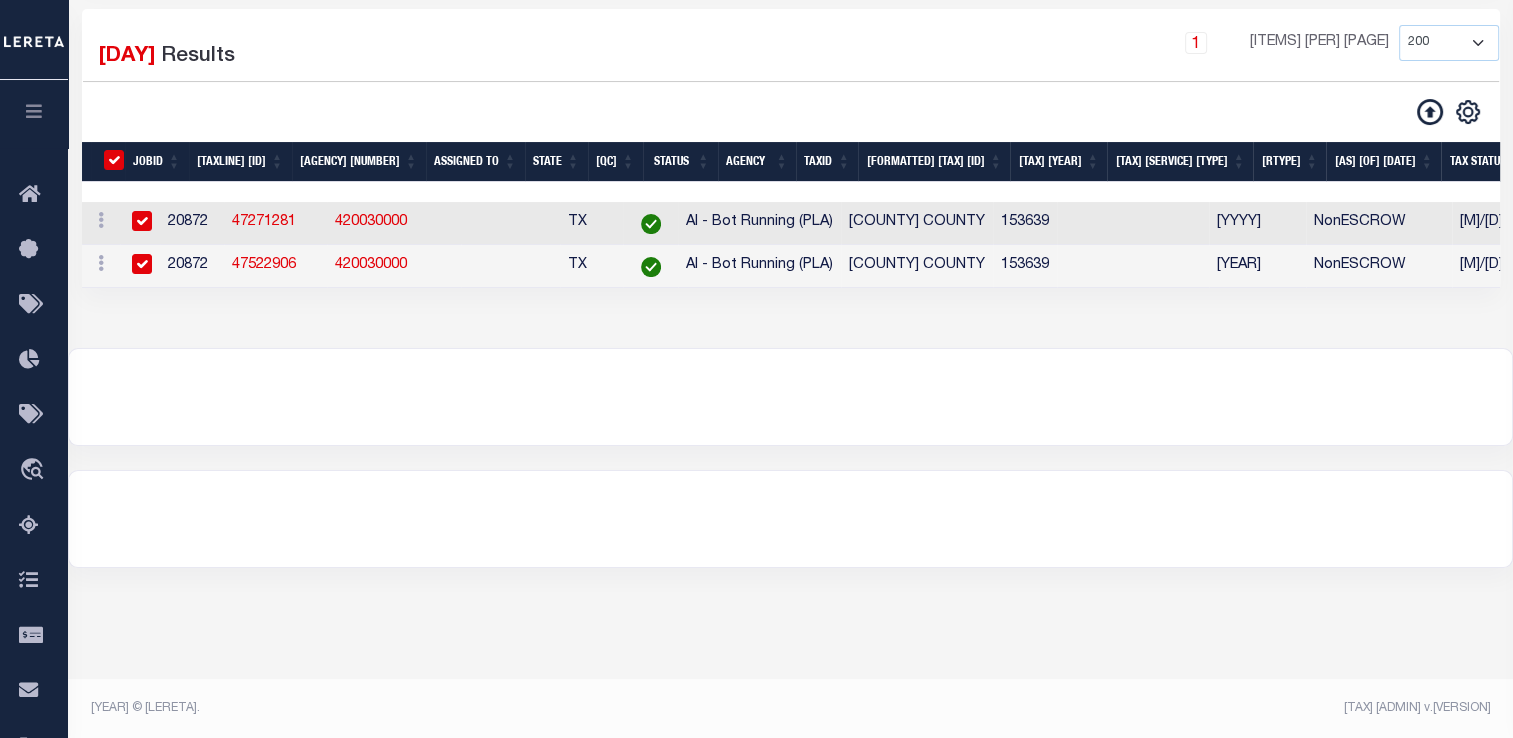 checkbox on "true" 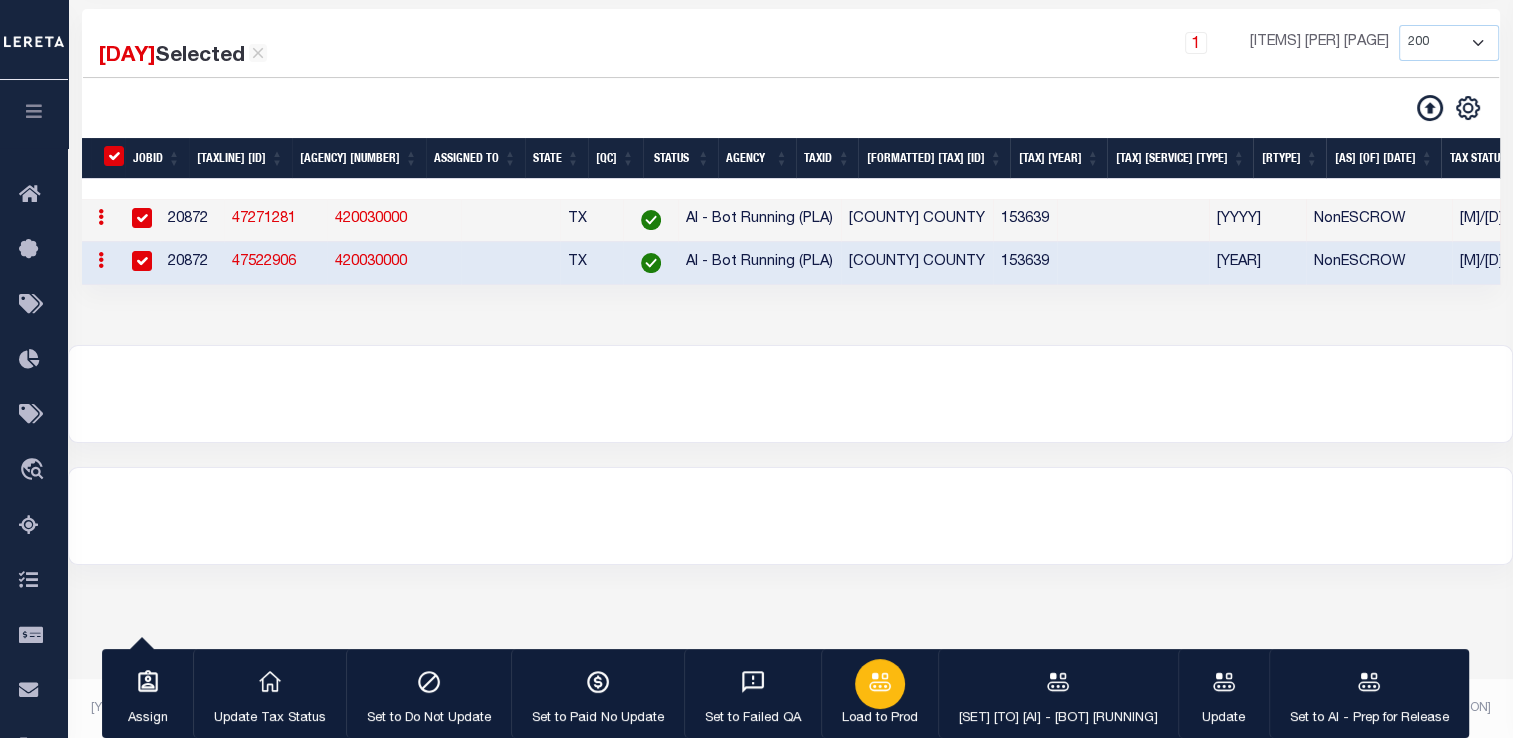 click at bounding box center (880, 682) 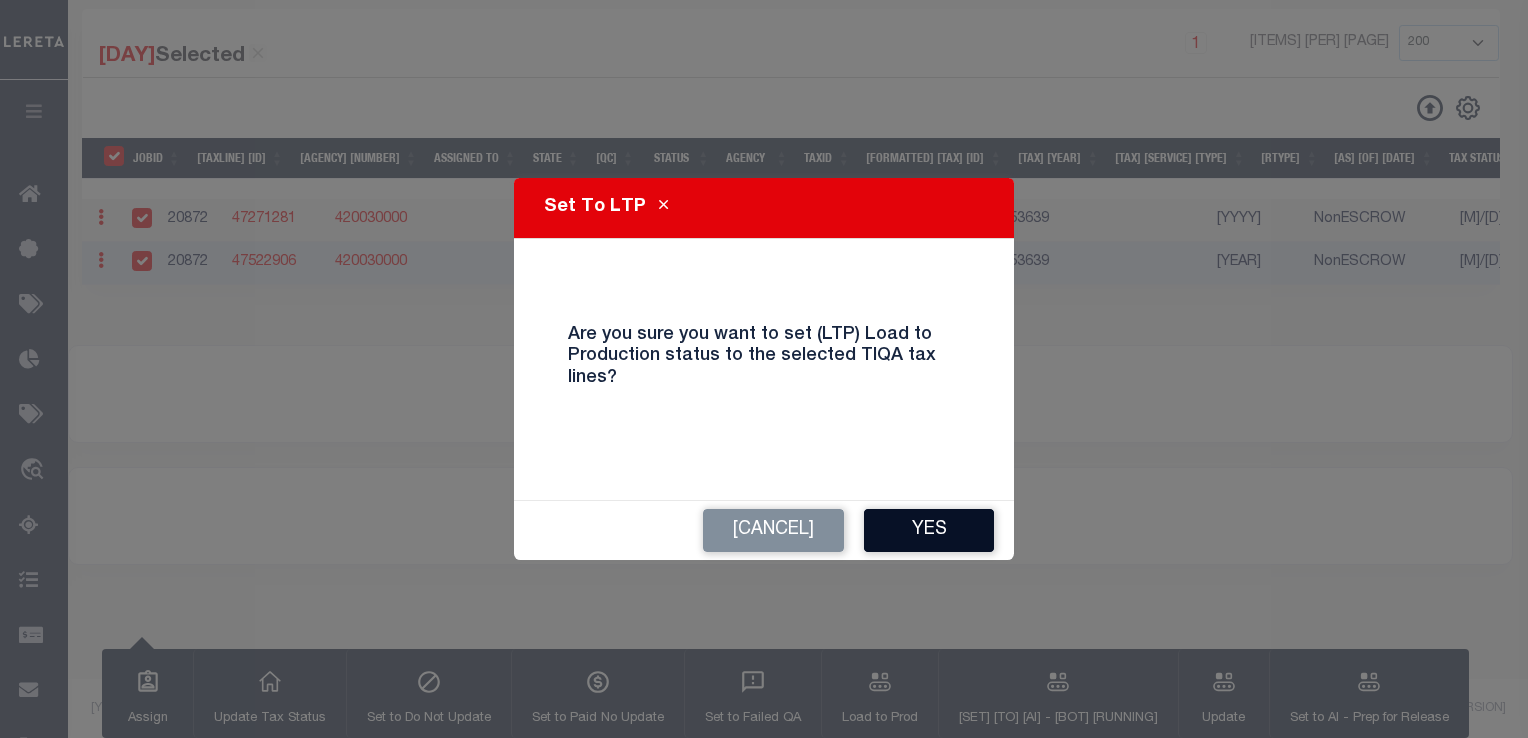 click on "Yes" at bounding box center [929, 530] 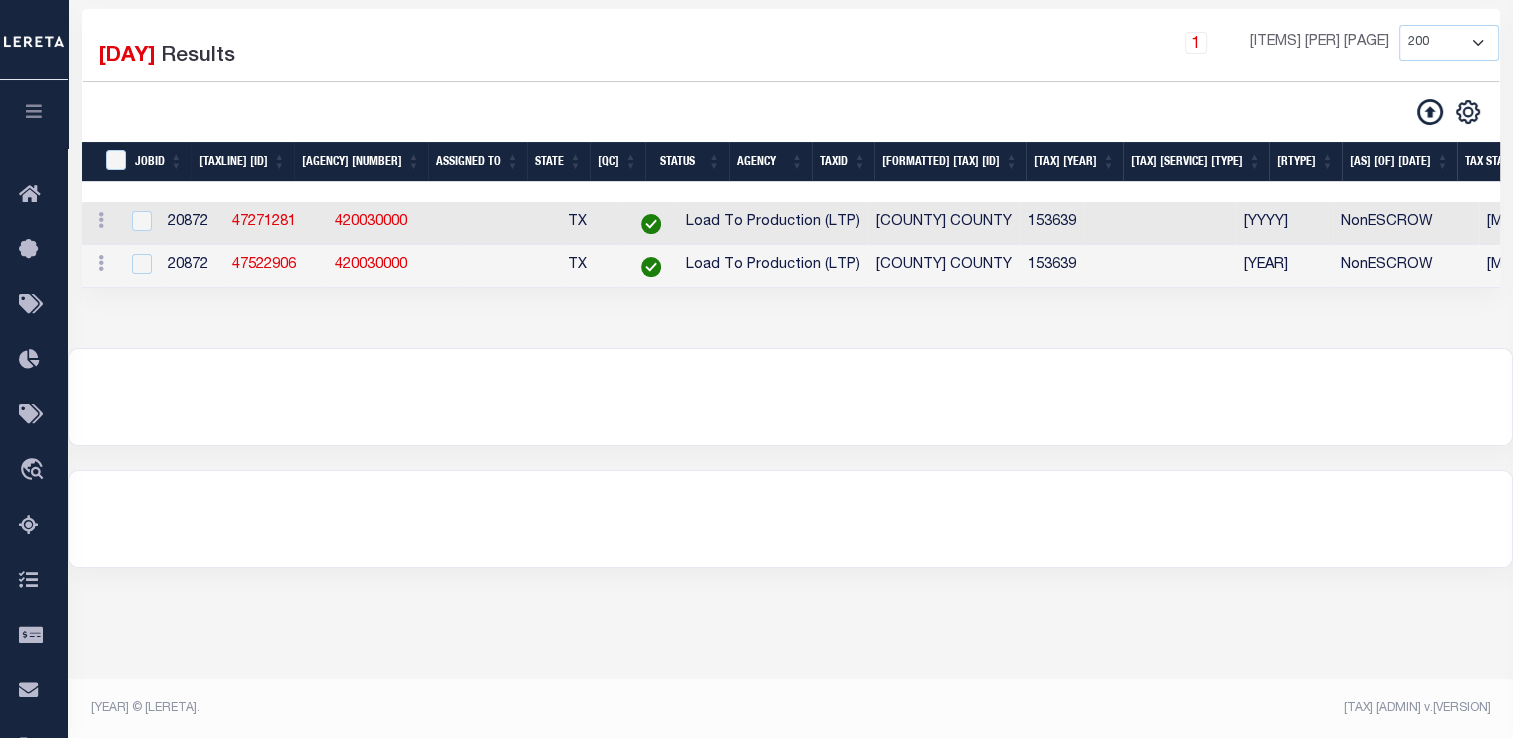 scroll, scrollTop: 105, scrollLeft: 0, axis: vertical 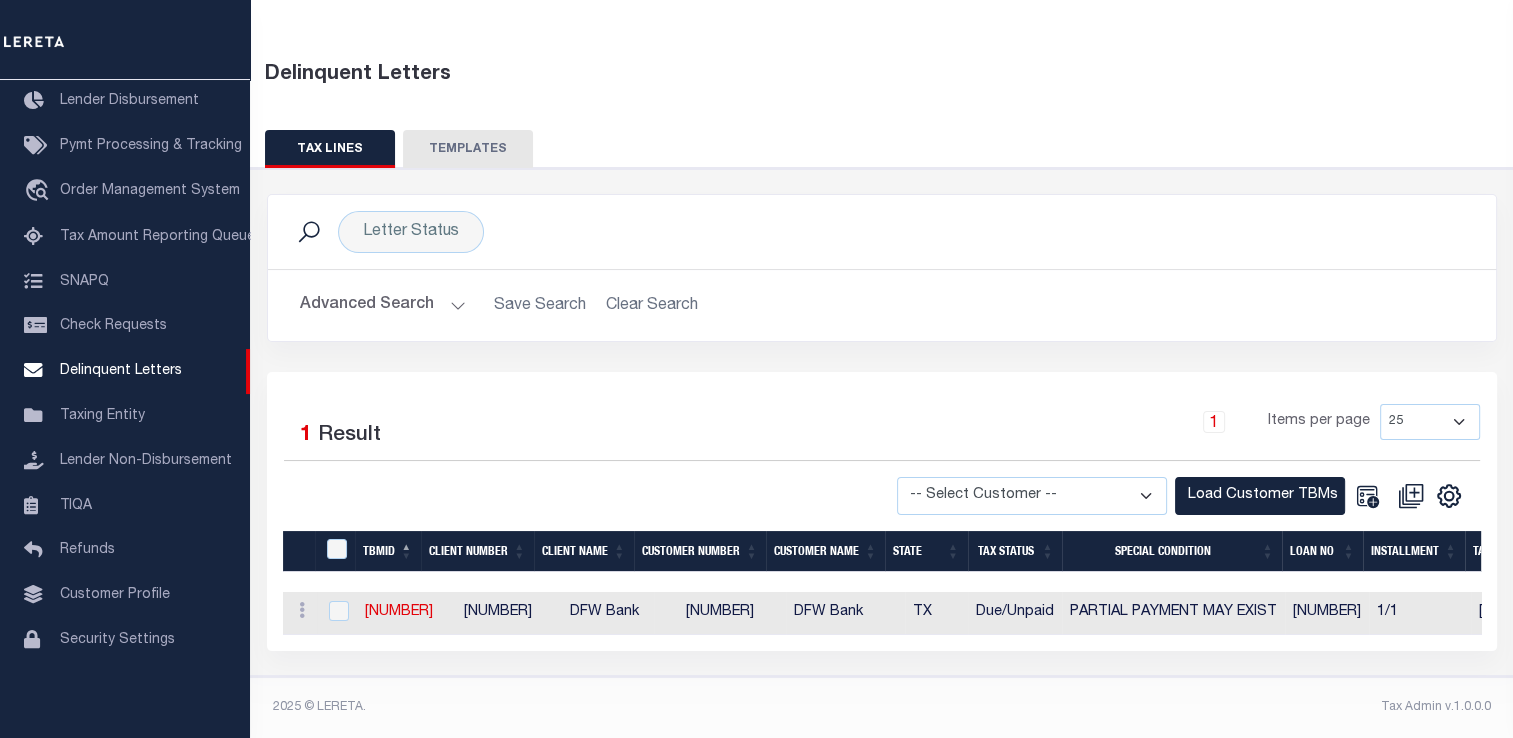 click on "Advanced Search" at bounding box center [383, 305] 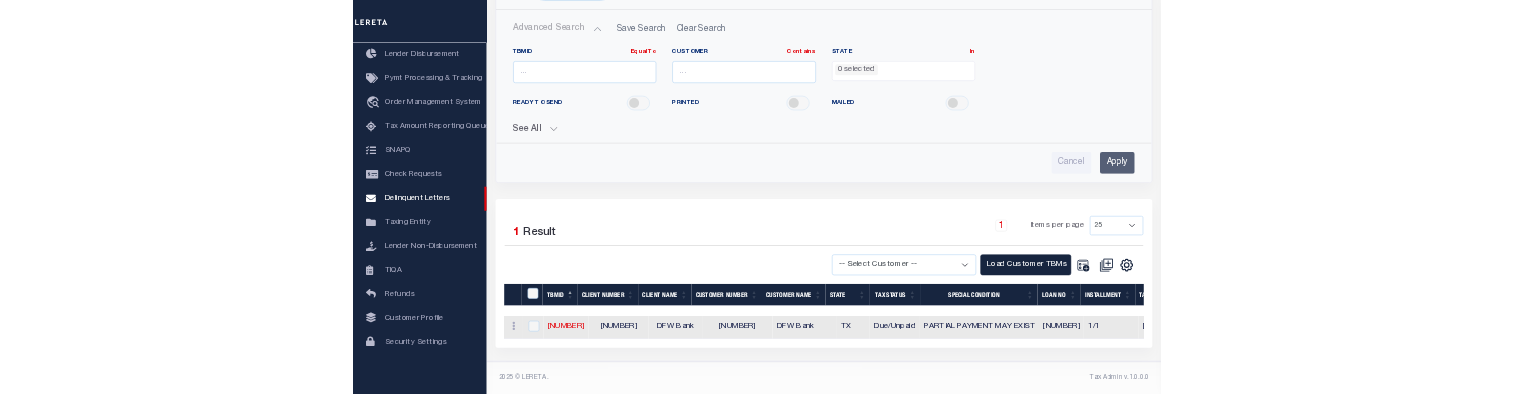 scroll, scrollTop: 321, scrollLeft: 0, axis: vertical 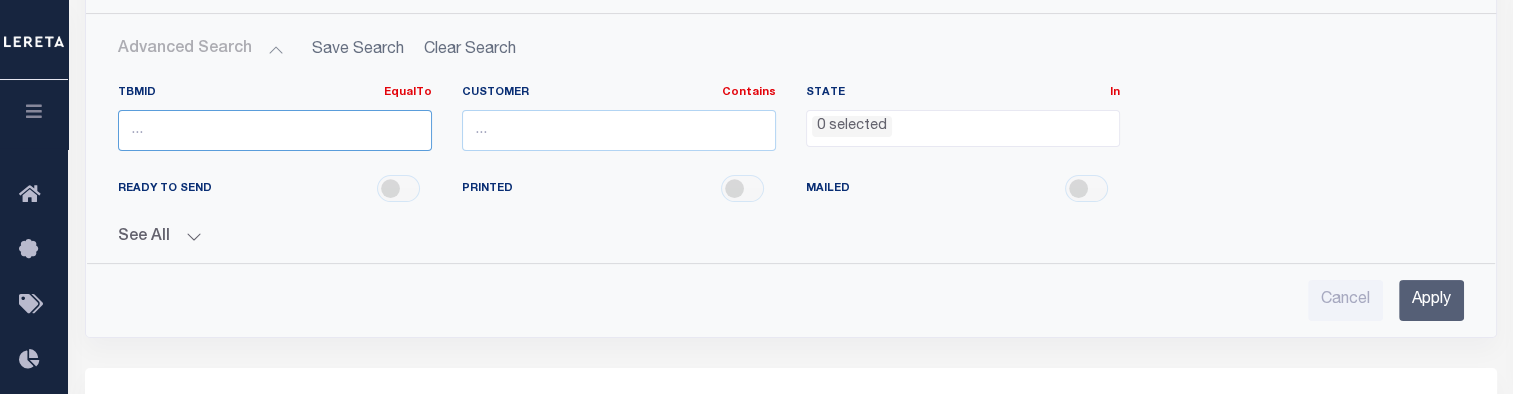 click on "[NUMBER]" at bounding box center (275, 130) 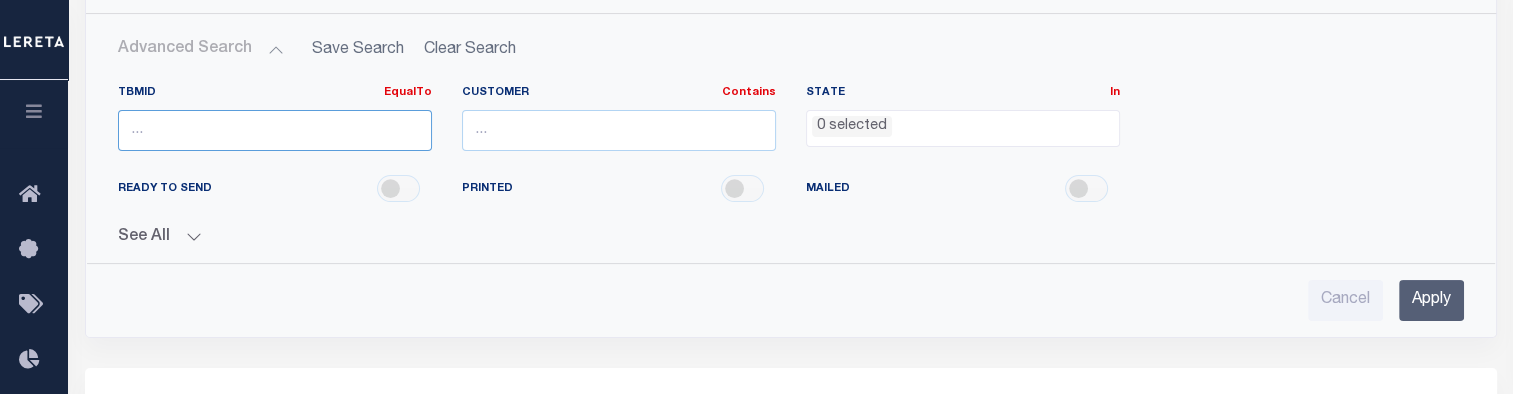 type 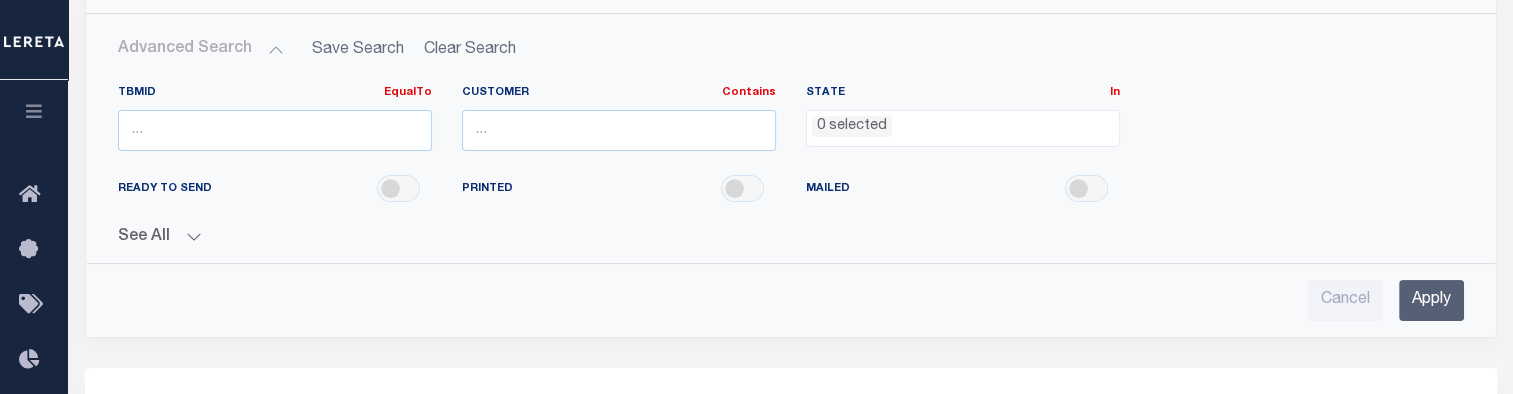 click on "See All" at bounding box center [791, 237] 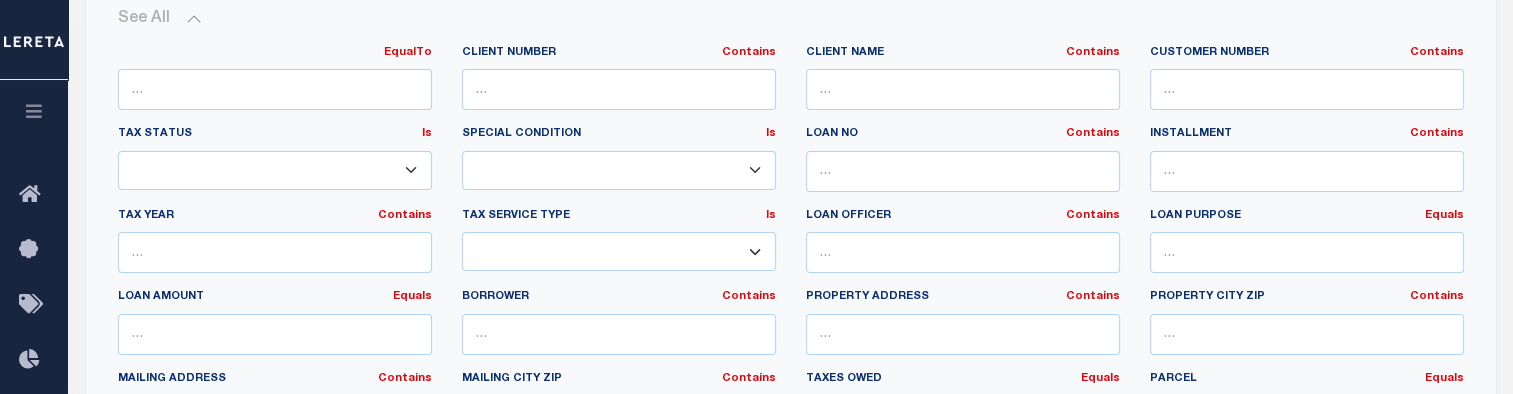scroll, scrollTop: 540, scrollLeft: 0, axis: vertical 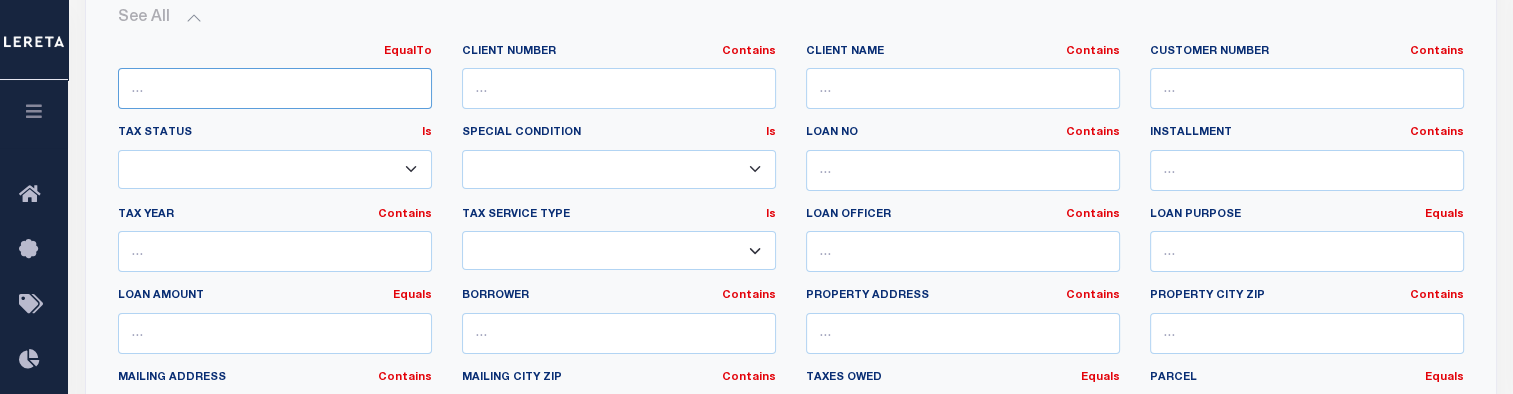 click on "[NUMBER]" at bounding box center [275, 88] 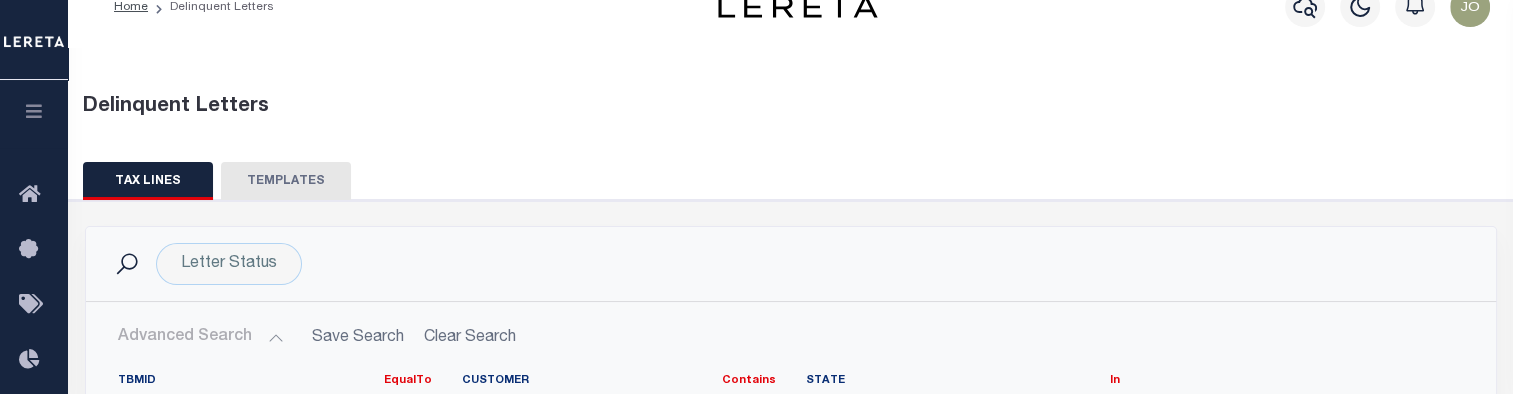 scroll, scrollTop: 0, scrollLeft: 0, axis: both 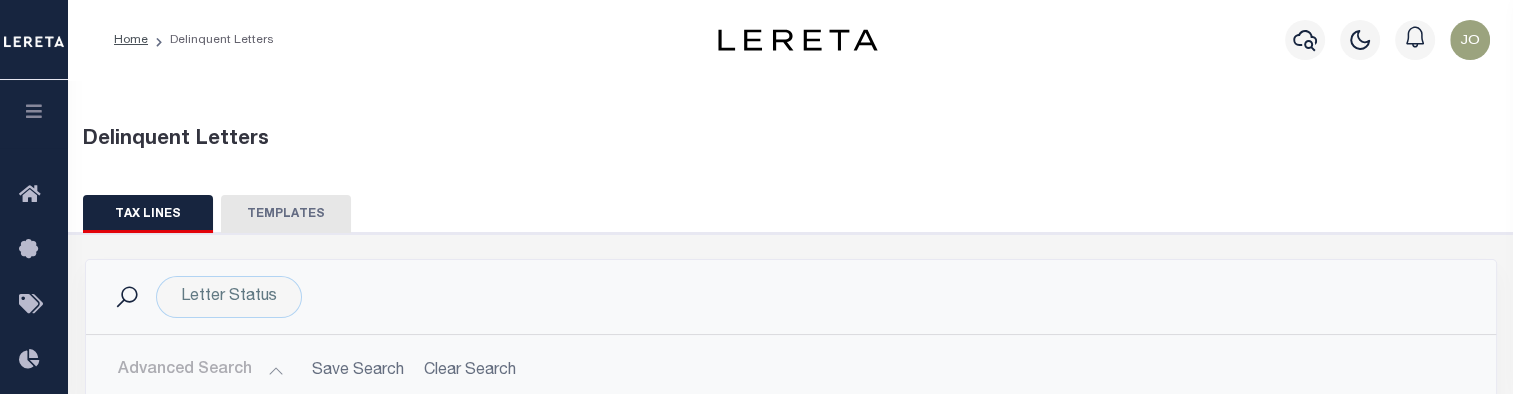 type 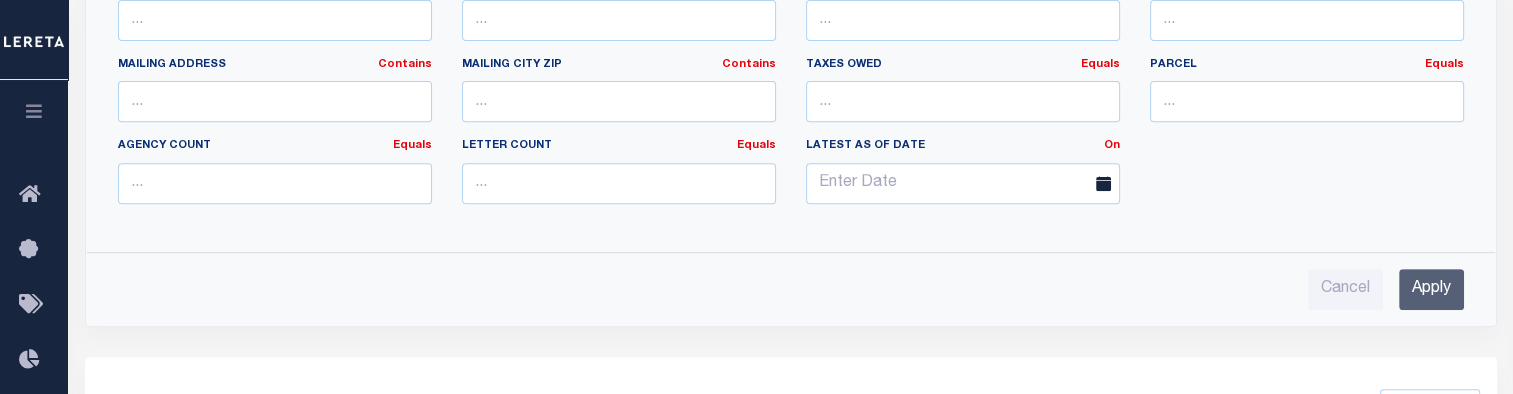 scroll, scrollTop: 904, scrollLeft: 0, axis: vertical 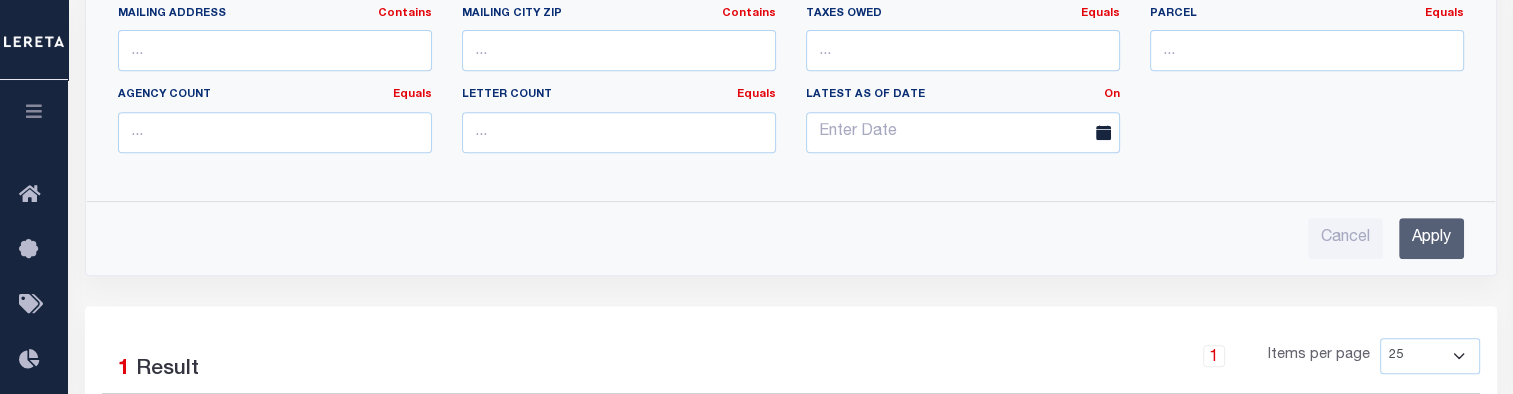 click on "Apply" at bounding box center (1431, 238) 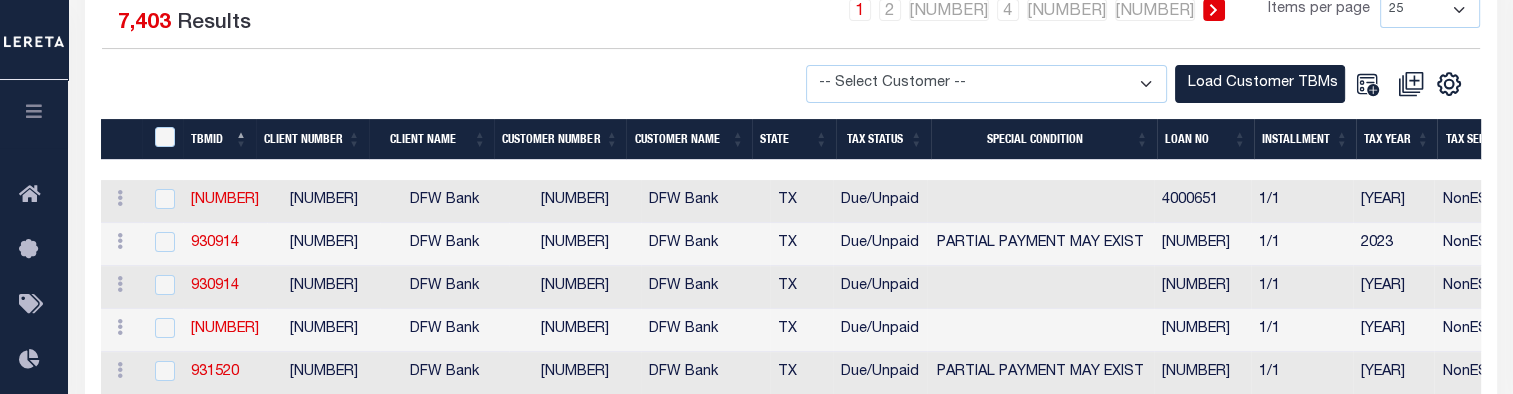 scroll, scrollTop: 469, scrollLeft: 0, axis: vertical 